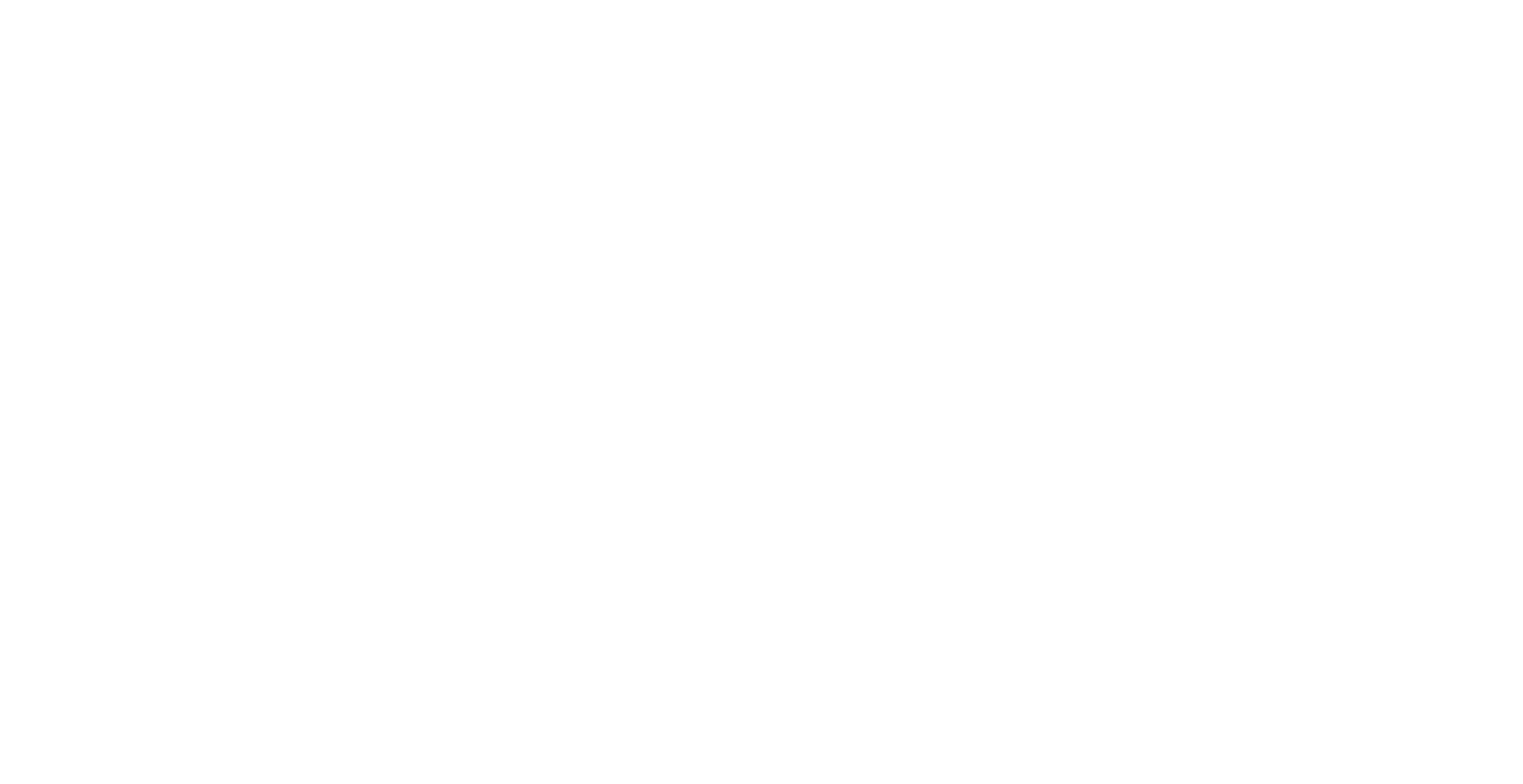 scroll, scrollTop: 0, scrollLeft: 0, axis: both 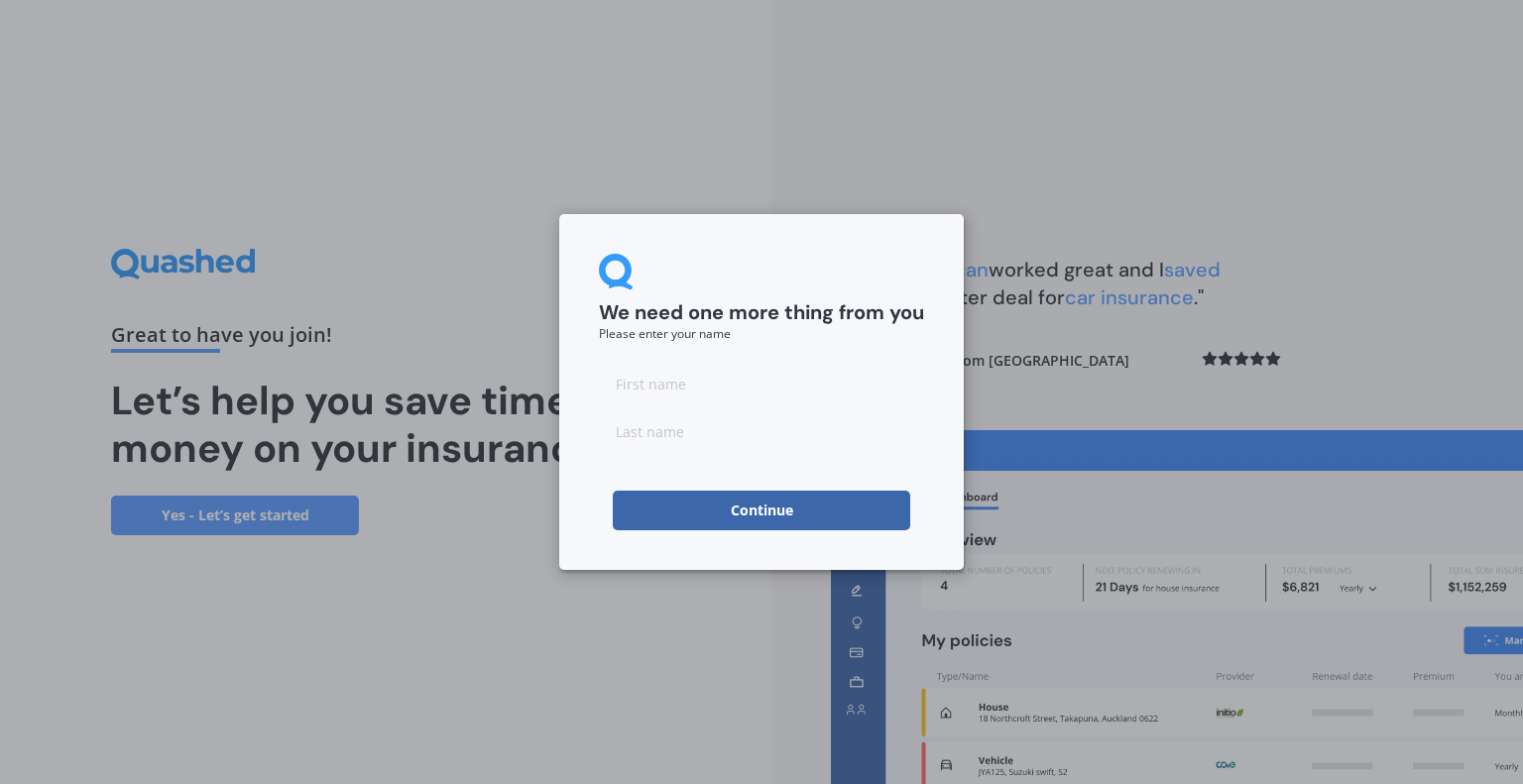 click at bounding box center (762, 384) 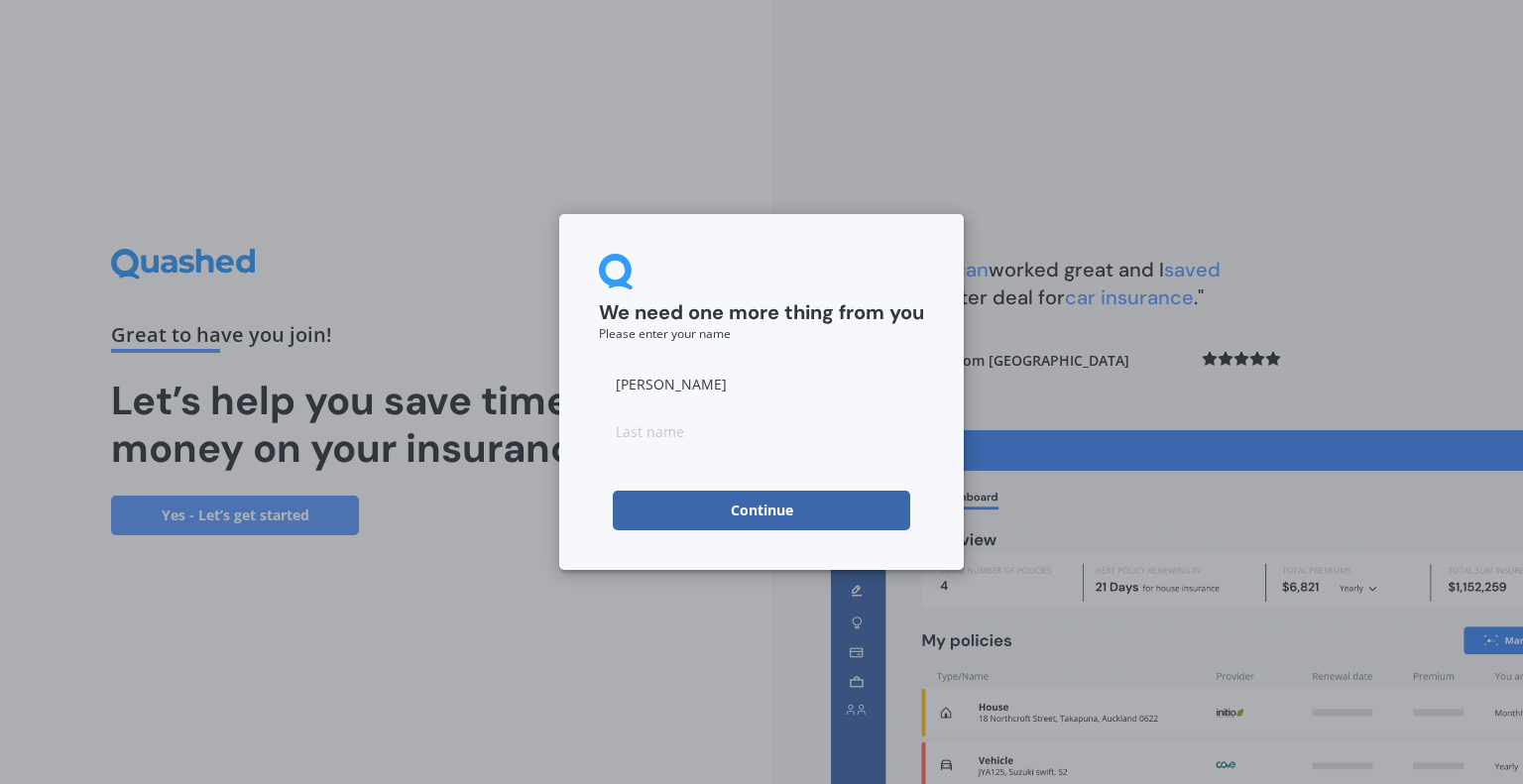 click at bounding box center [762, 431] 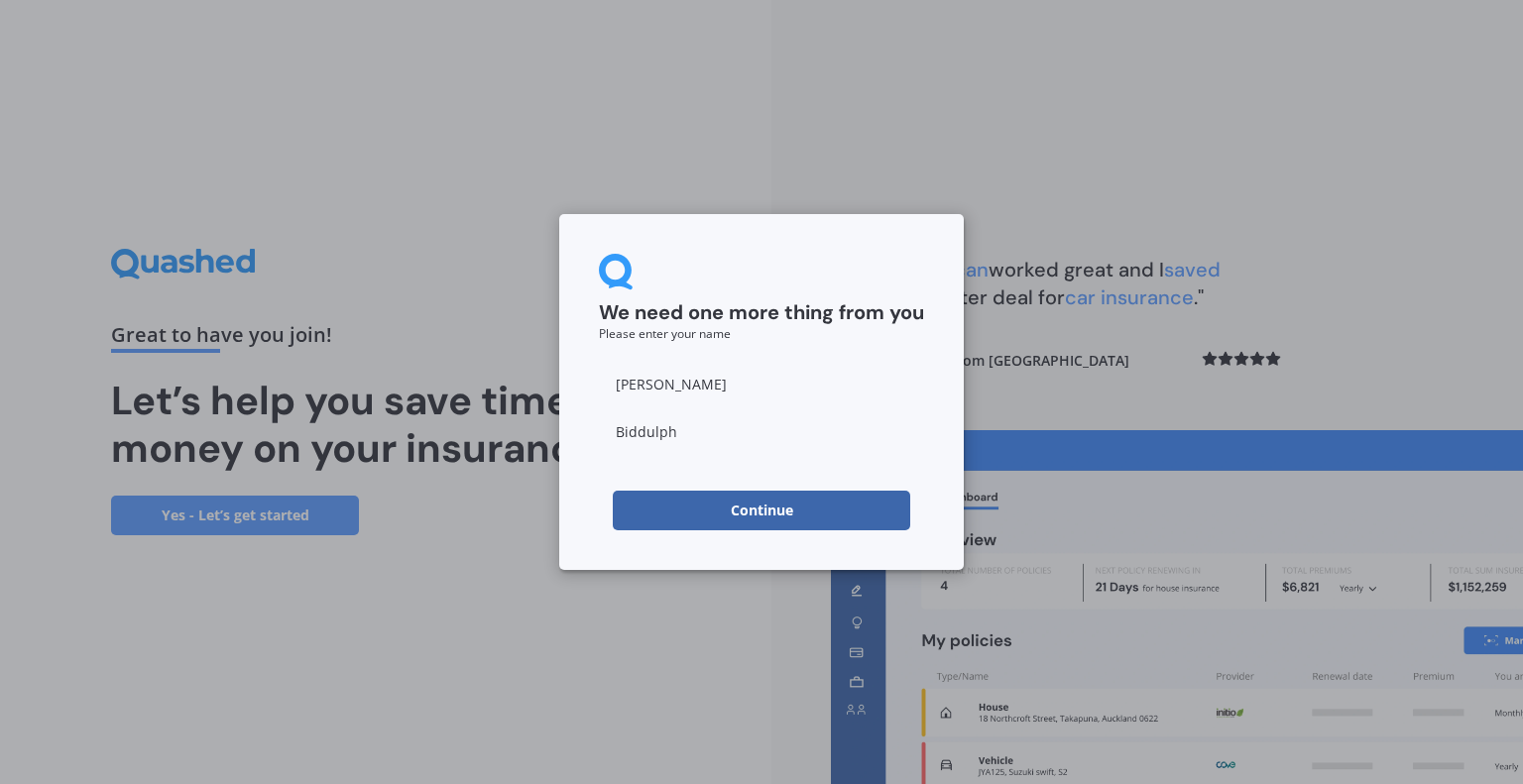 click on "Continue" at bounding box center [762, 510] 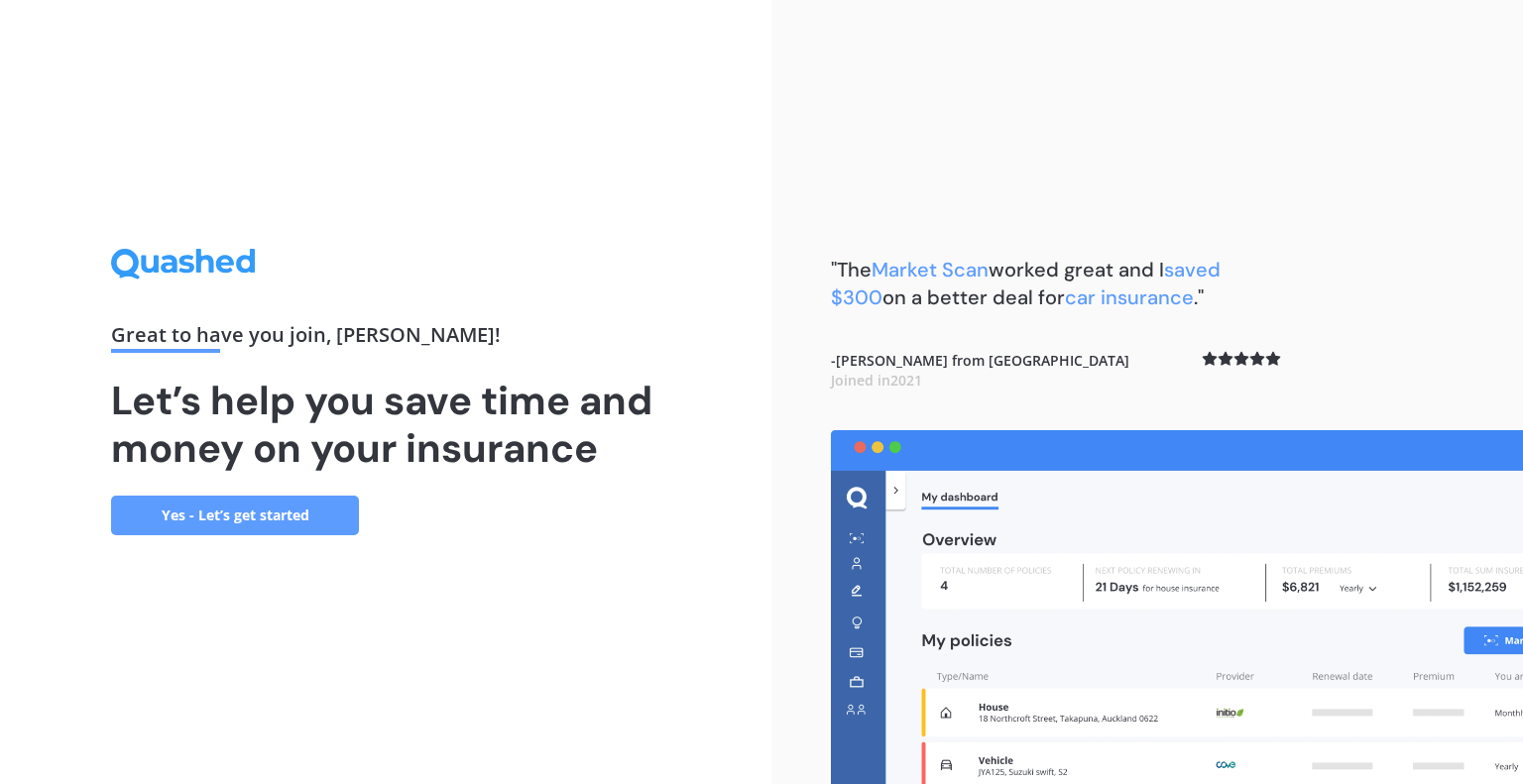 click on "Yes - Let’s get started" at bounding box center (235, 515) 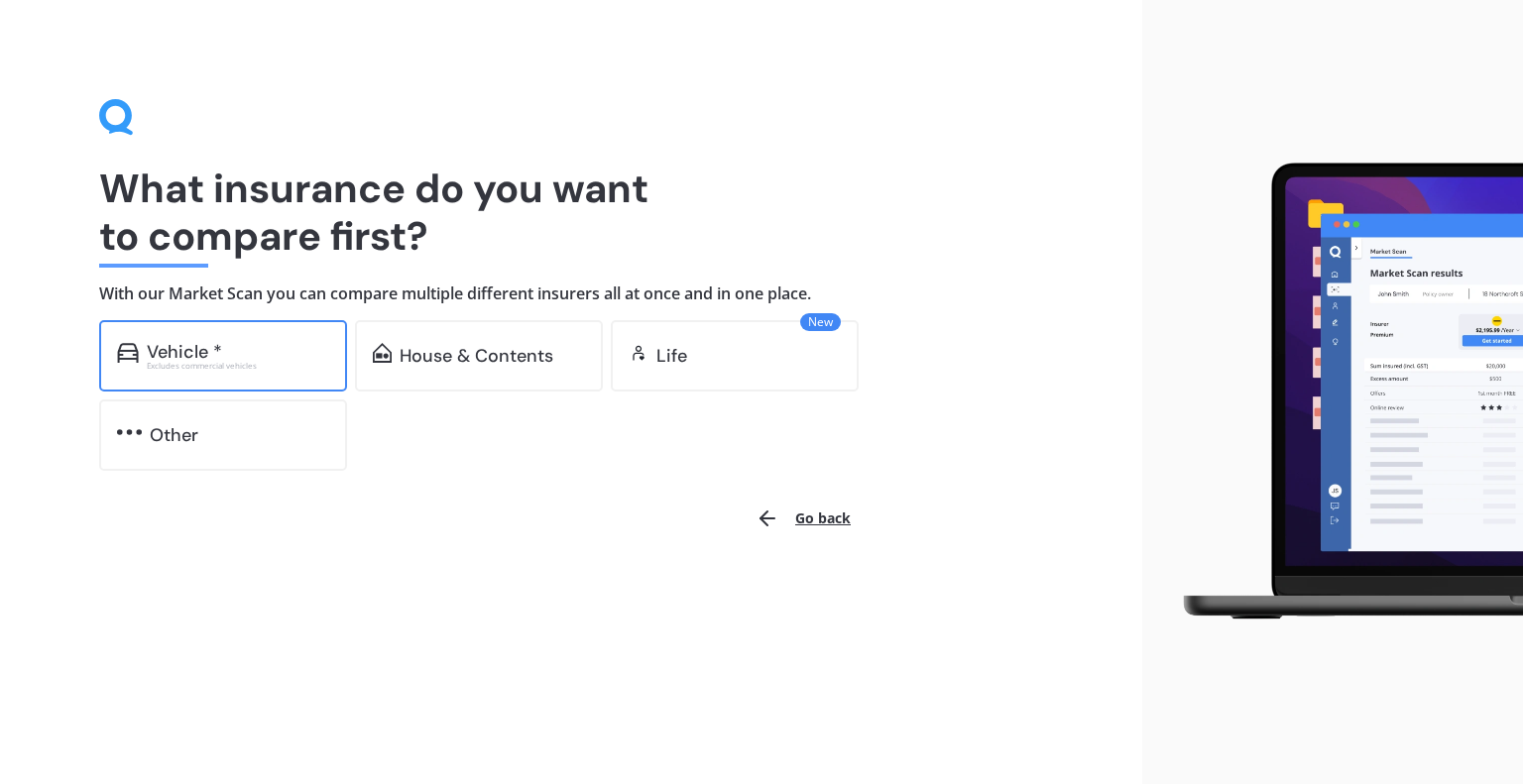 click on "Vehicle *" at bounding box center [184, 352] 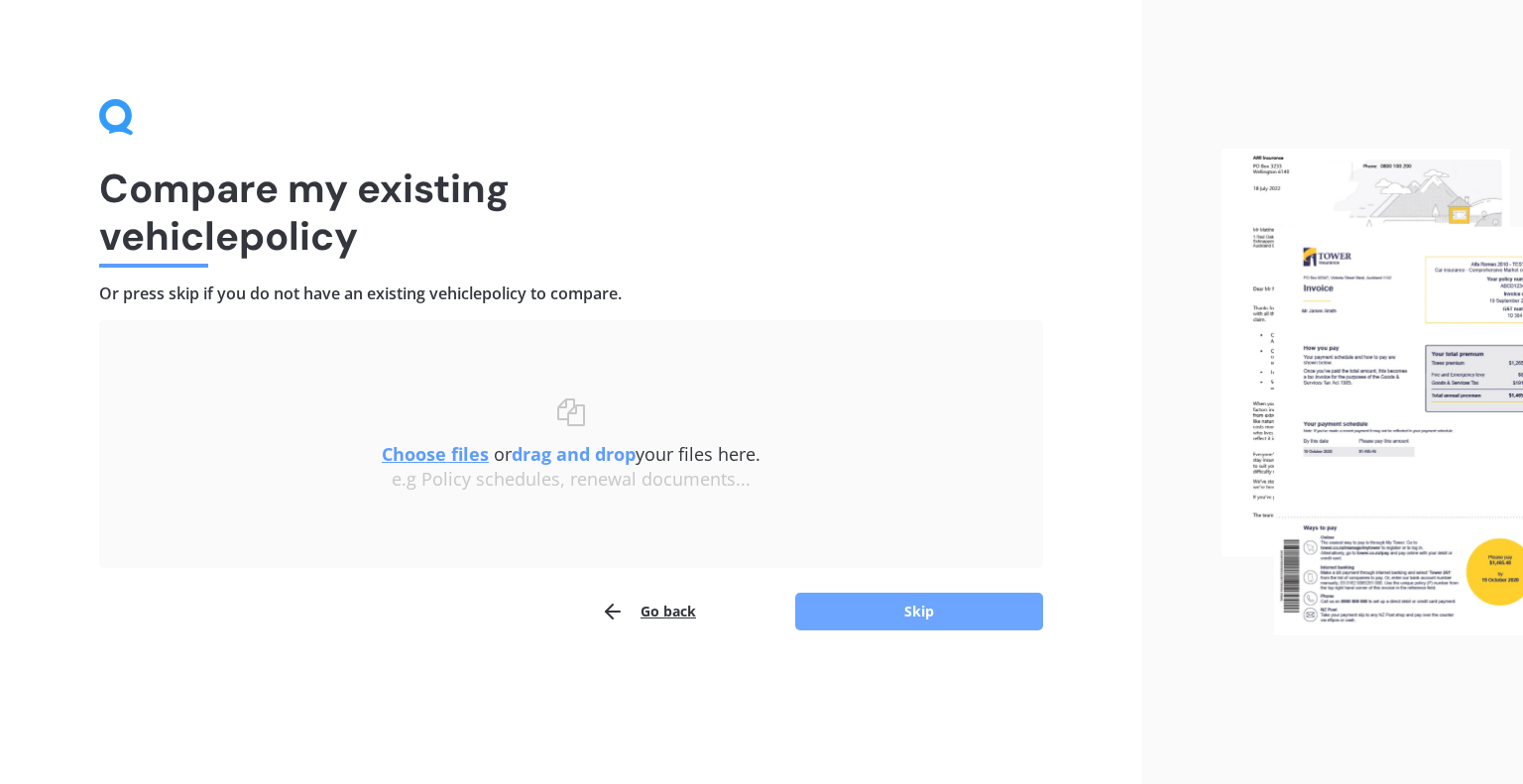 click on "Skip" at bounding box center (919, 612) 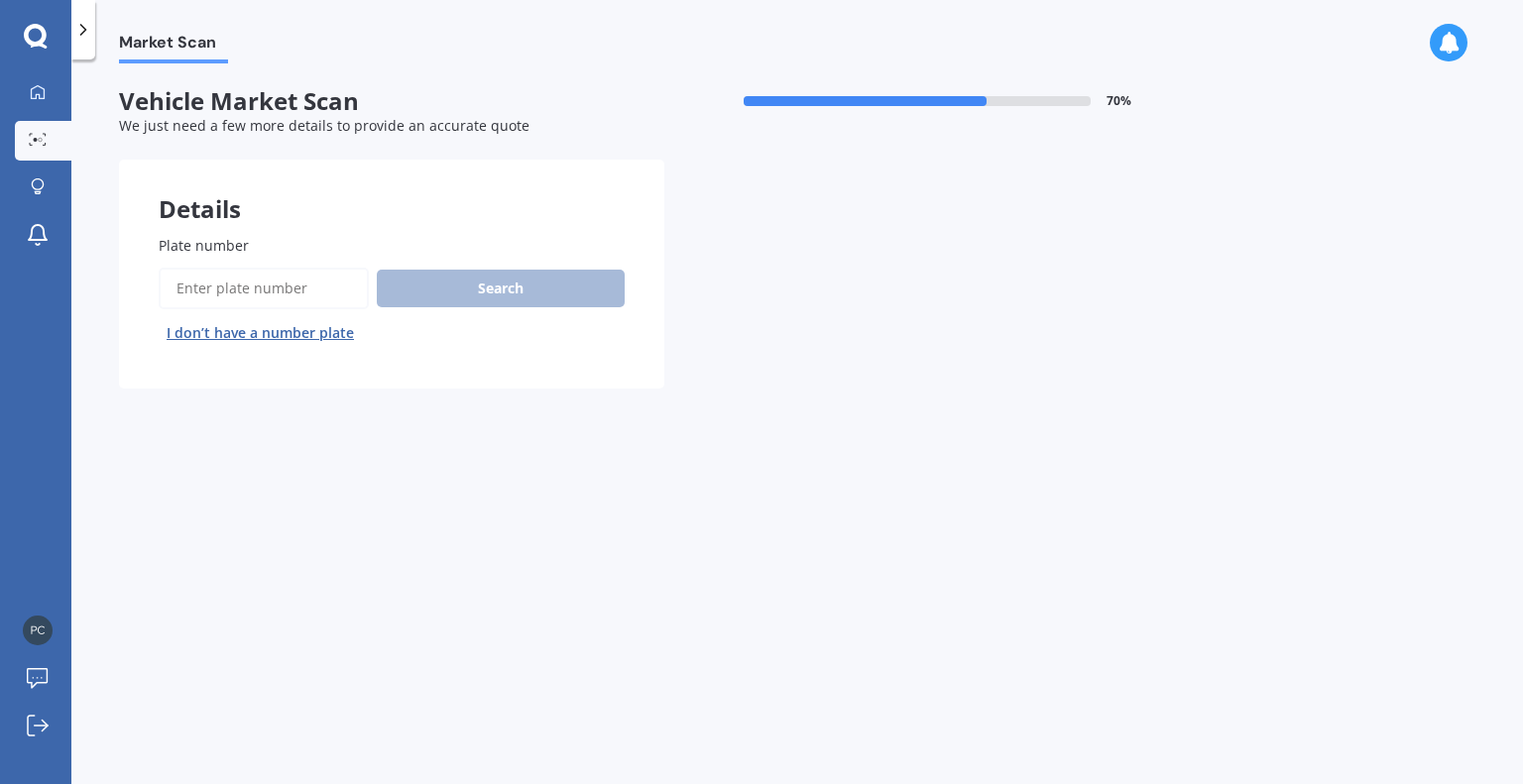 click on "Plate number" at bounding box center [264, 288] 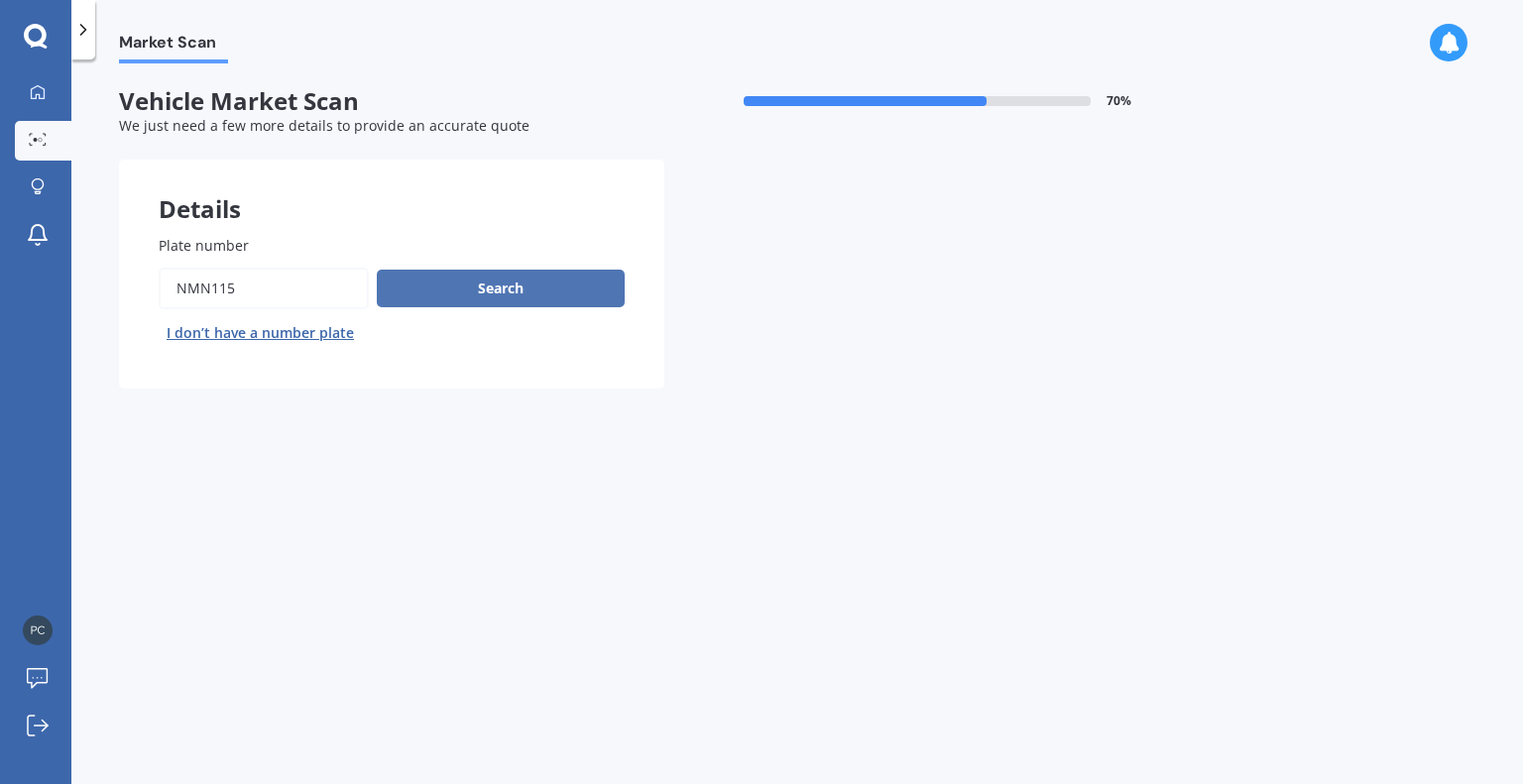 type on "nmn115" 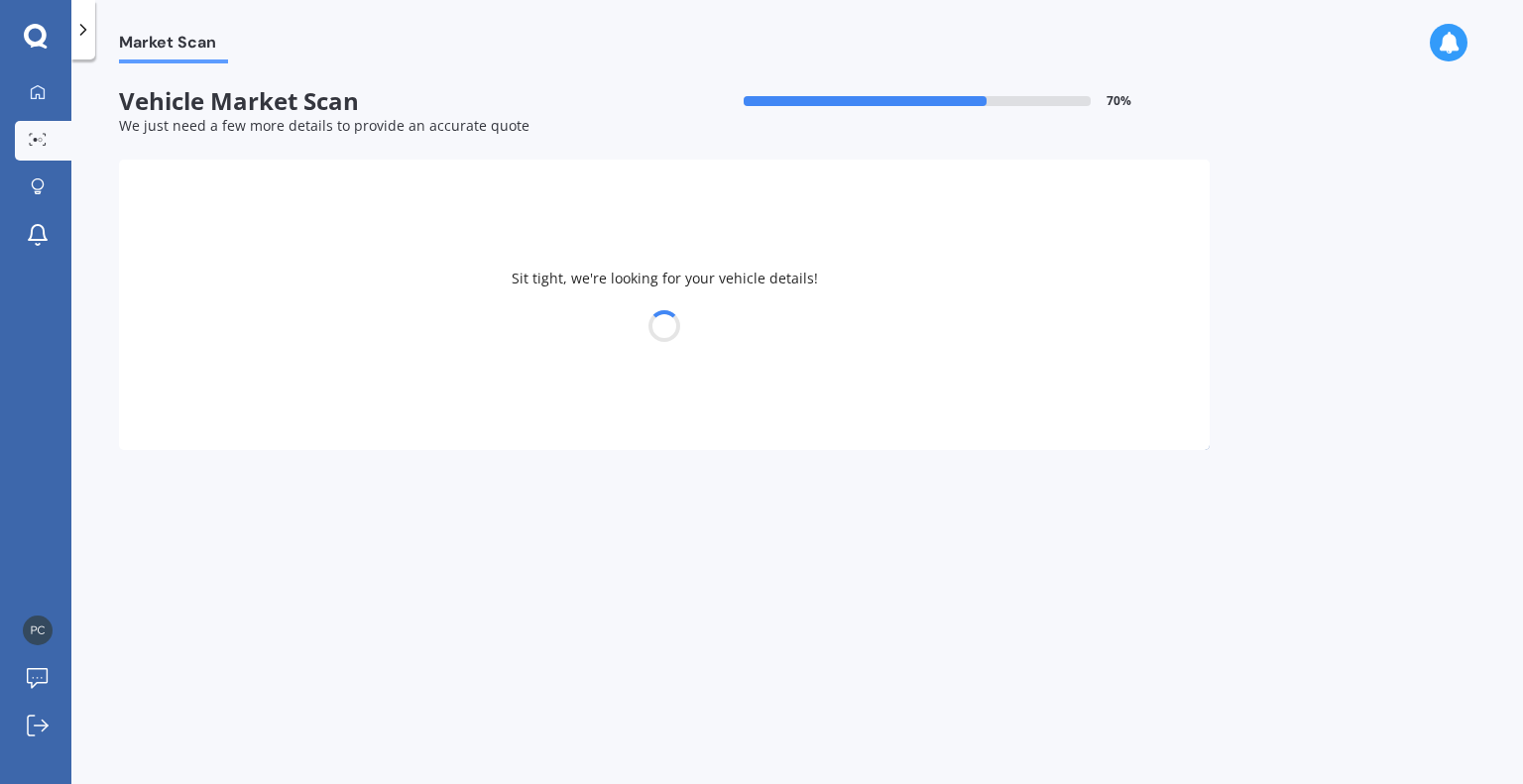 select on "NISSAN" 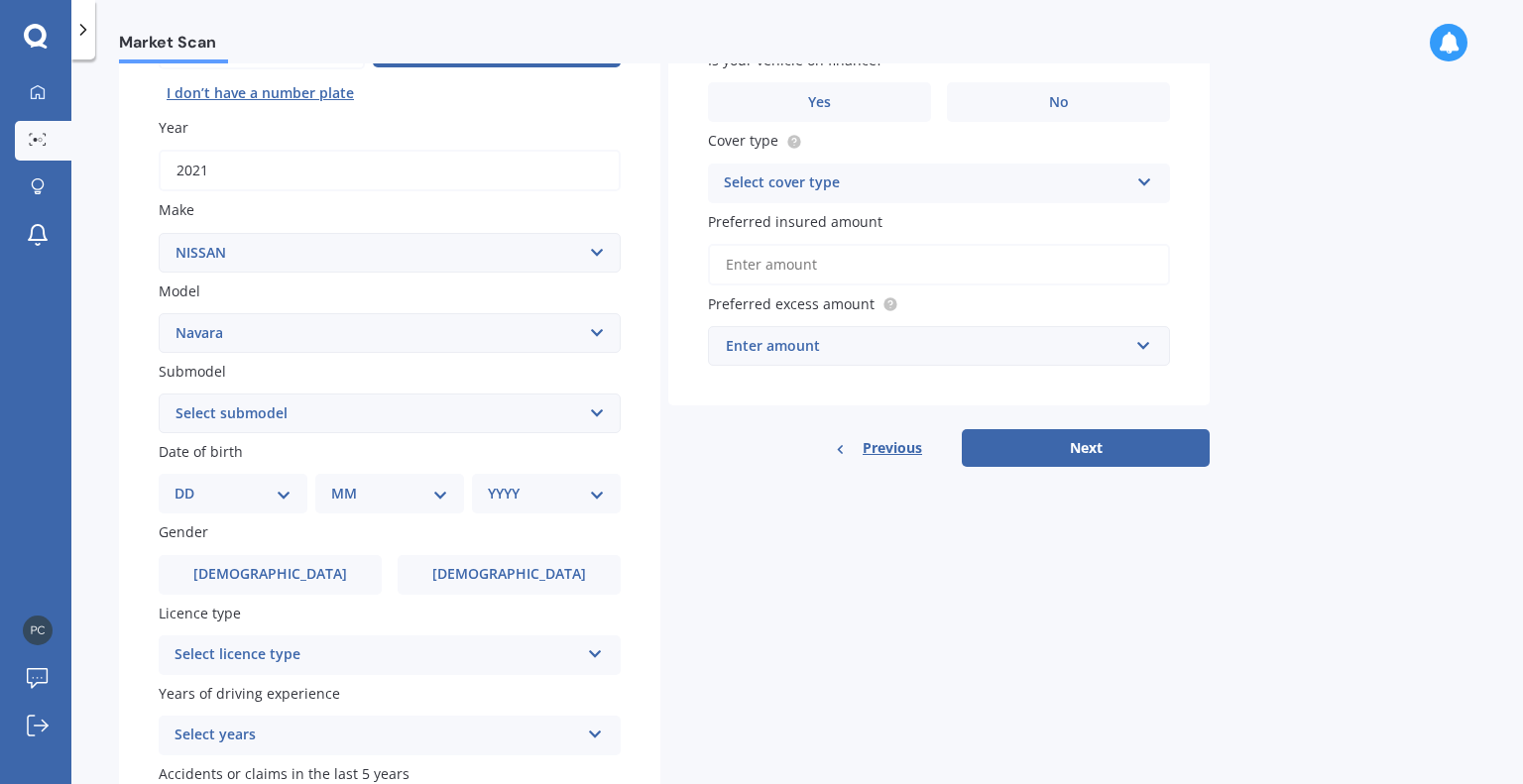 scroll, scrollTop: 297, scrollLeft: 0, axis: vertical 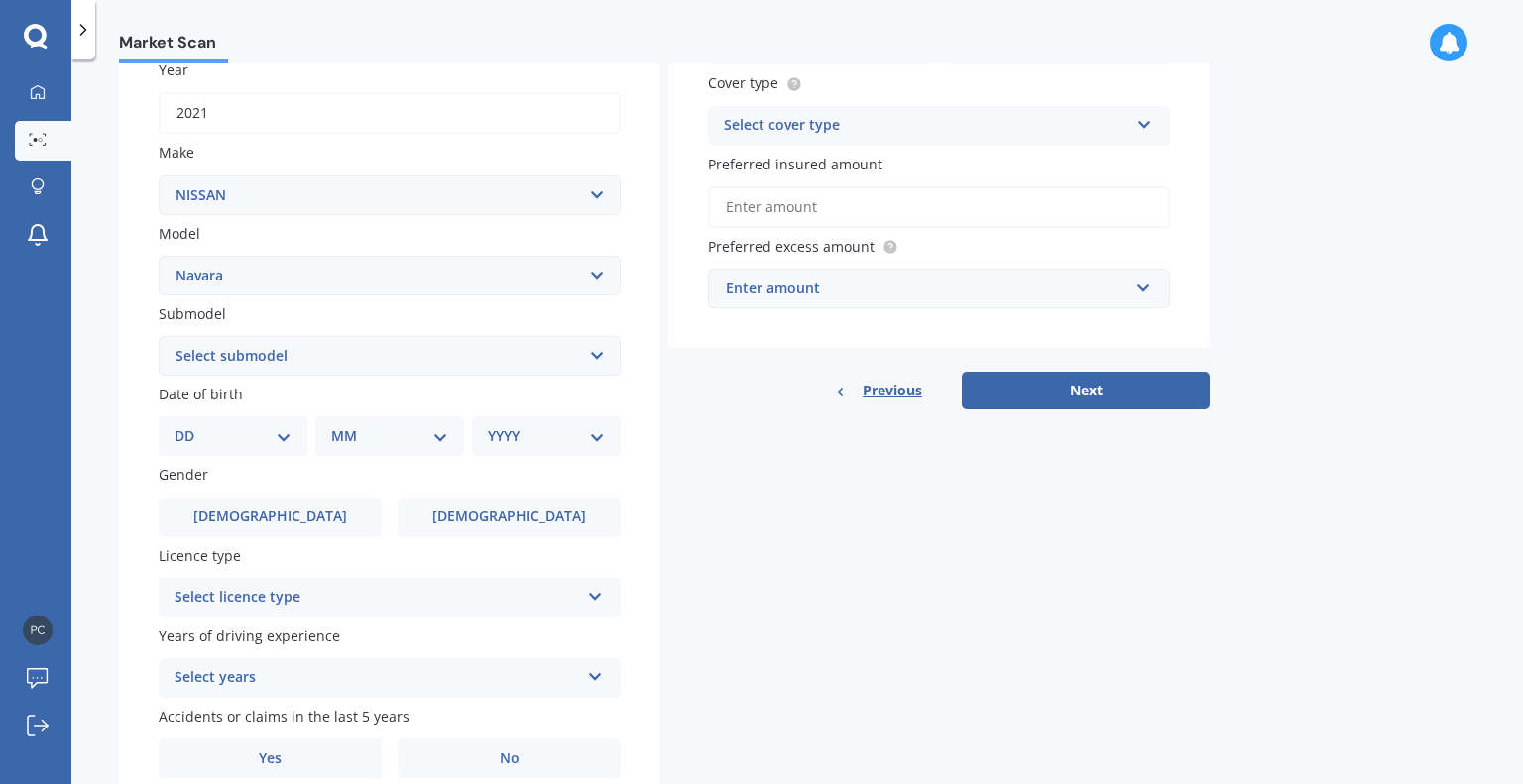 click on "Select submodel (All other models) 2.5 4WD  Diesel Turbo 2.5 4WD MT Diesel Turbo 3.0 4WD S/C C/S DIES Diesel Diesel Turbo King Cab Diesel Turbo RX Diesel 2WD RX Diesel Turbo SL diesel turbo ST ST Diesel Turbo ST-X Diesel Turbo ST-X diesel turbo 4WD ST-X Petrol ST-X Petrol Turbo Ti" at bounding box center [390, 356] 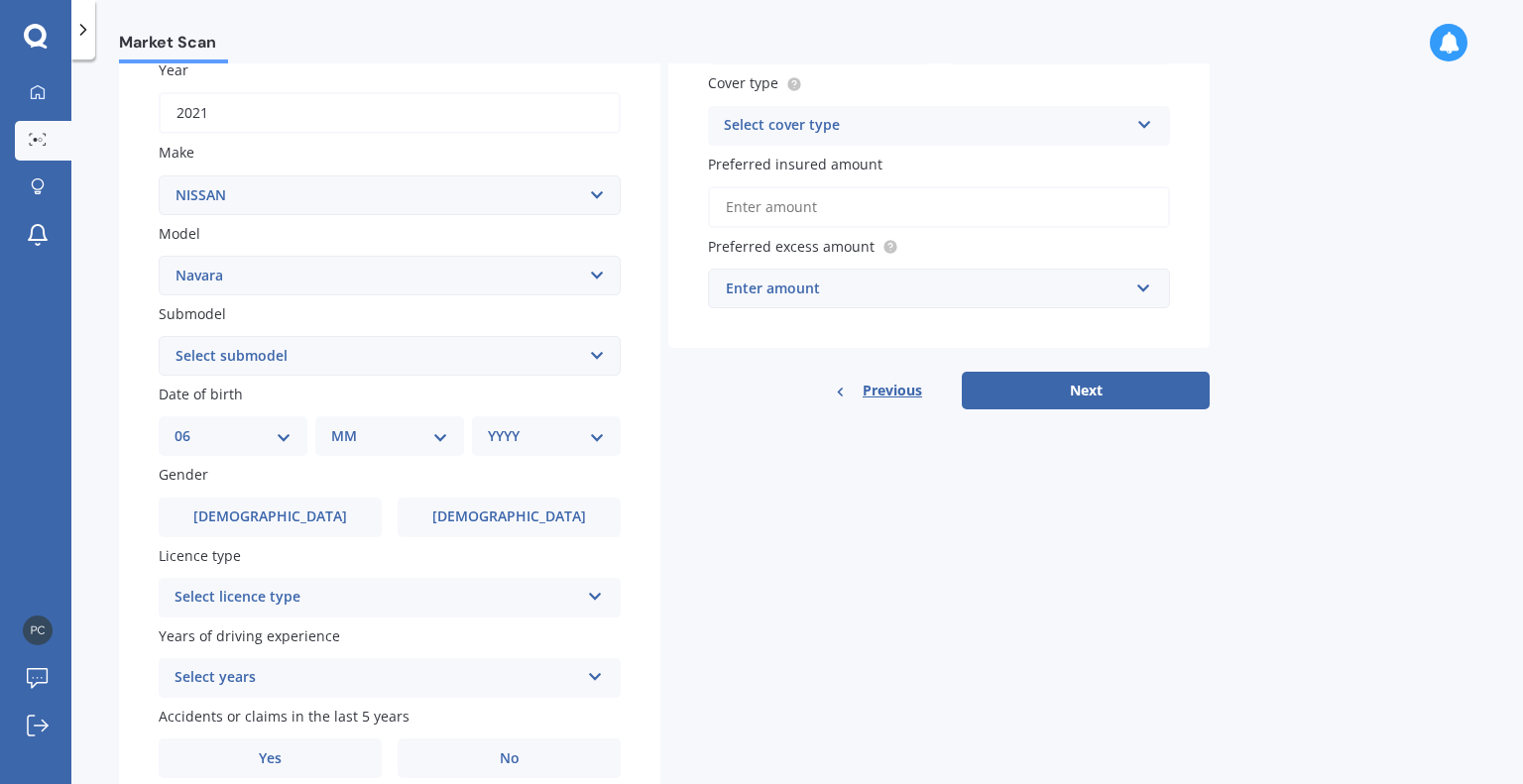 click on "DD 01 02 03 04 05 06 07 08 09 10 11 12 13 14 15 16 17 18 19 20 21 22 23 24 25 26 27 28 29 30 31" at bounding box center [233, 436] 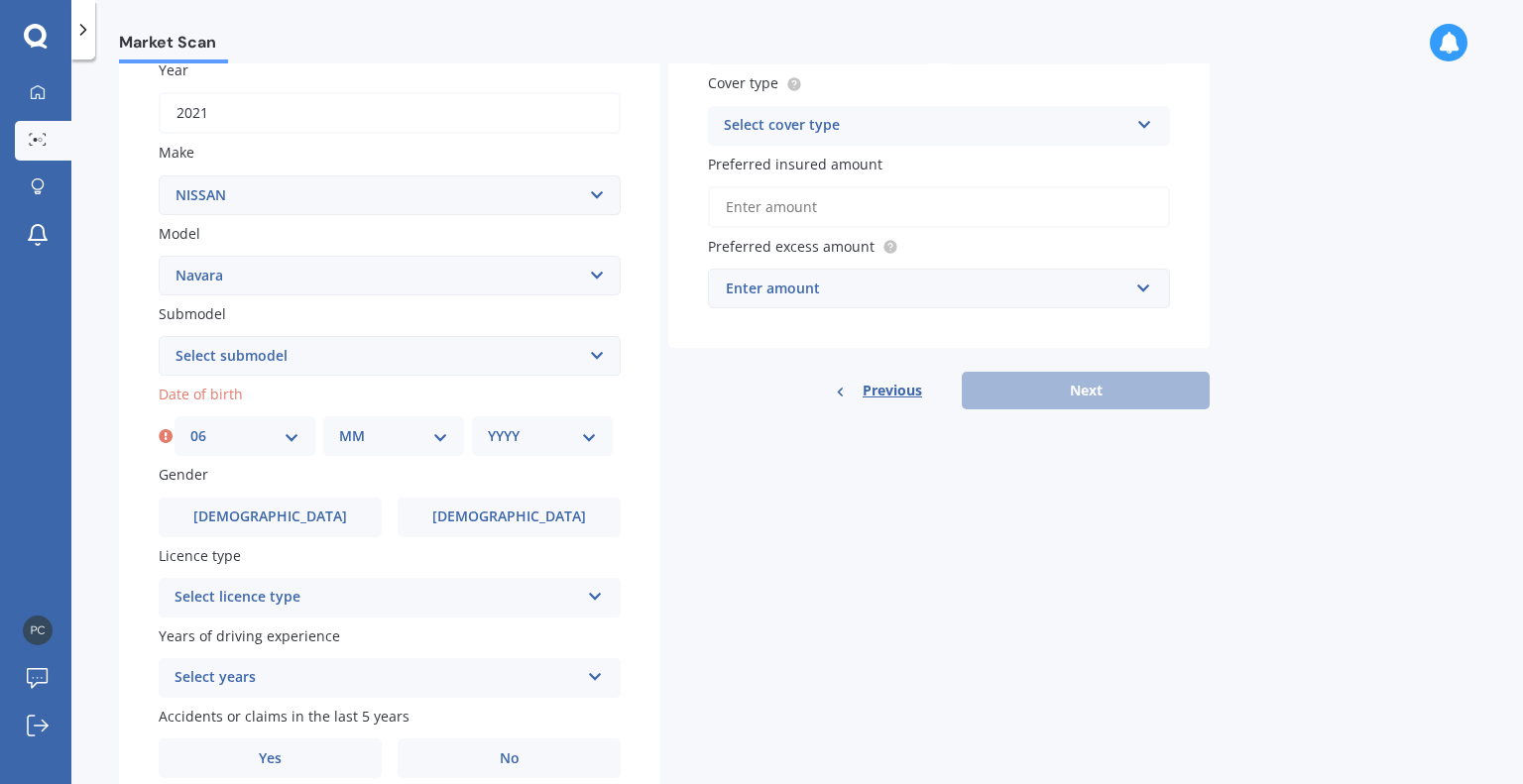 click on "MM 01 02 03 04 05 06 07 08 09 10 11 12" at bounding box center [394, 436] 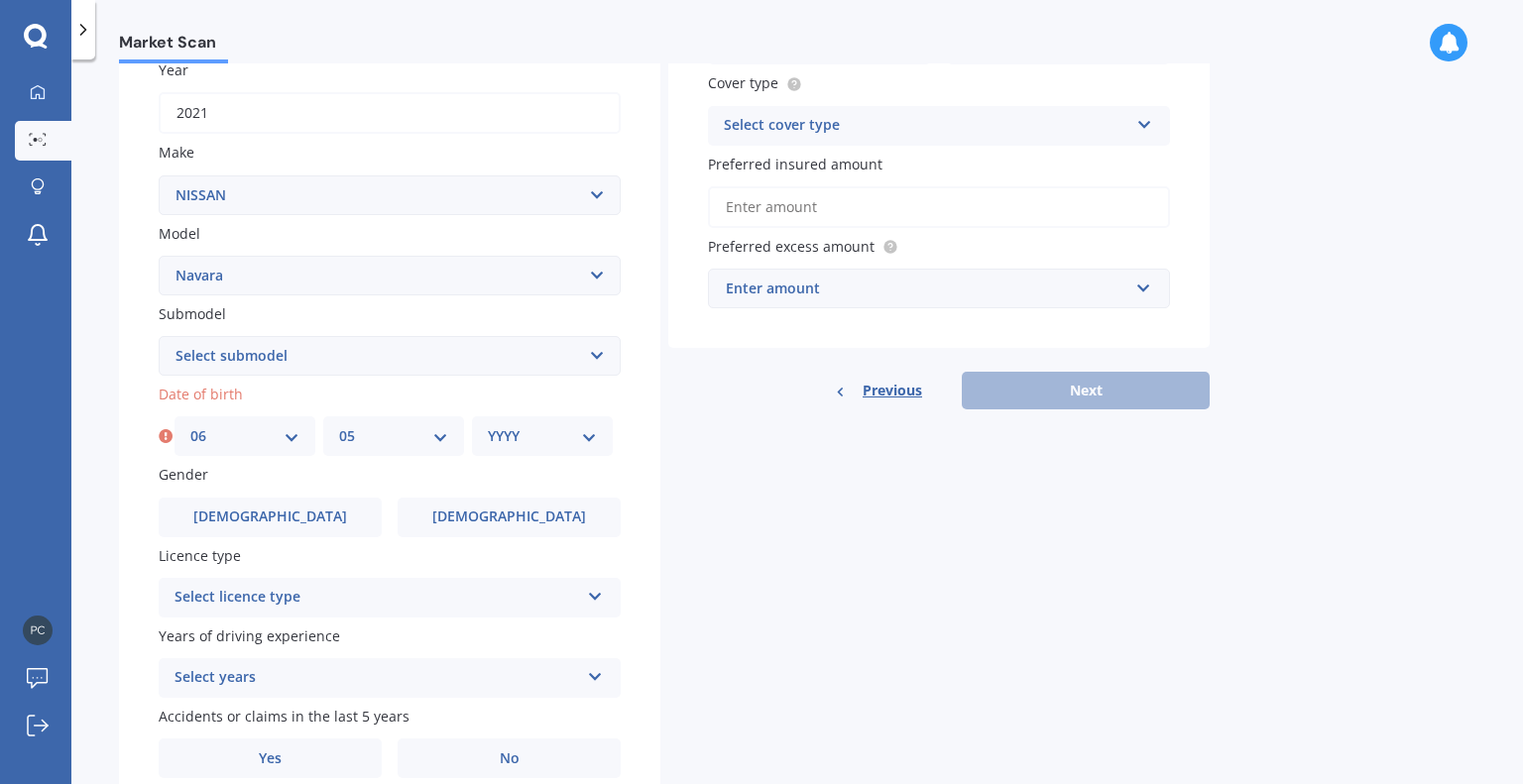 click on "MM 01 02 03 04 05 06 07 08 09 10 11 12" at bounding box center (394, 436) 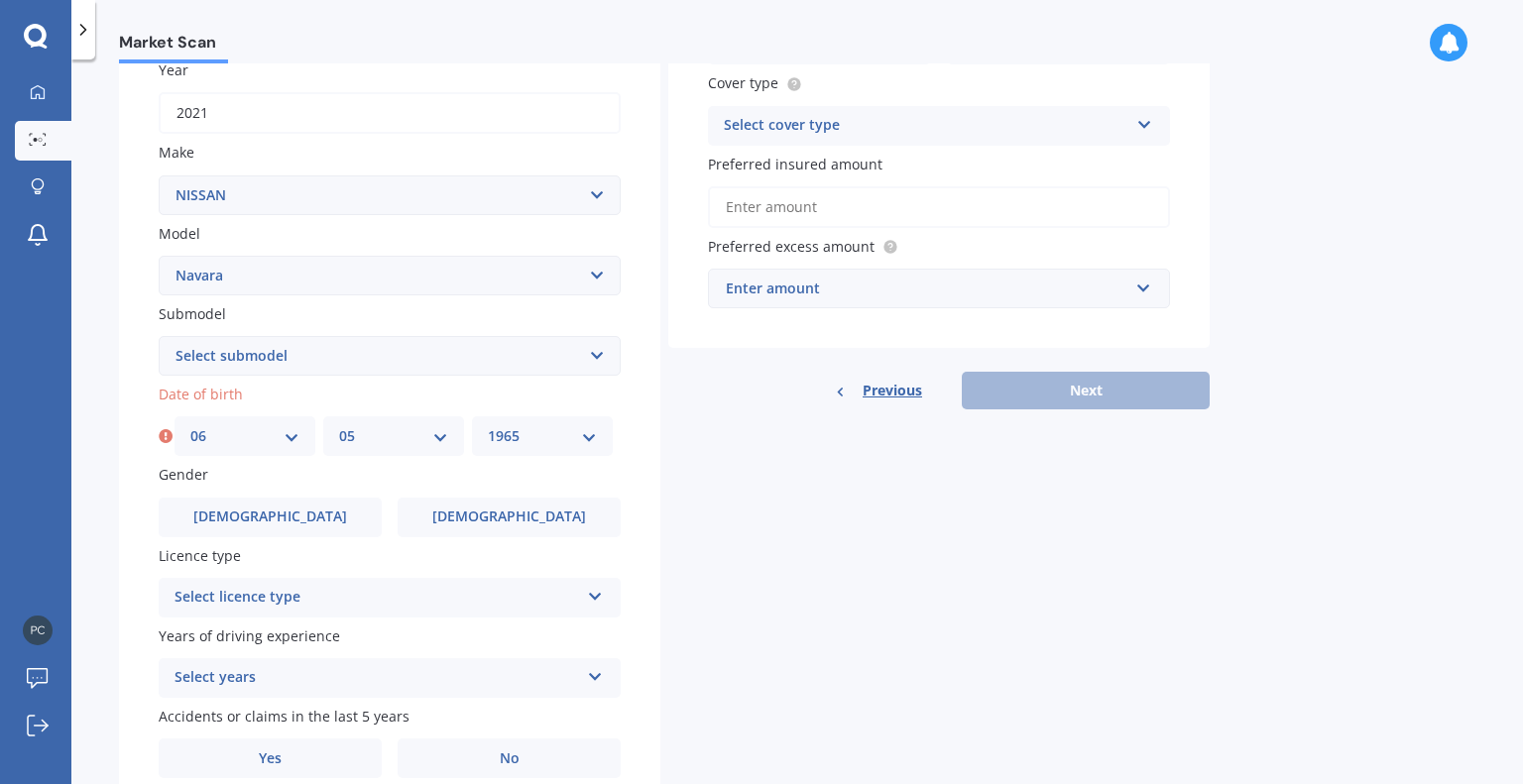 click on "YYYY 2025 2024 2023 2022 2021 2020 2019 2018 2017 2016 2015 2014 2013 2012 2011 2010 2009 2008 2007 2006 2005 2004 2003 2002 2001 2000 1999 1998 1997 1996 1995 1994 1993 1992 1991 1990 1989 1988 1987 1986 1985 1984 1983 1982 1981 1980 1979 1978 1977 1976 1975 1974 1973 1972 1971 1970 1969 1968 1967 1966 1965 1964 1963 1962 1961 1960 1959 1958 1957 1956 1955 1954 1953 1952 1951 1950 1949 1948 1947 1946 1945 1944 1943 1942 1941 1940 1939 1938 1937 1936 1935 1934 1933 1932 1931 1930 1929 1928 1927 1926" at bounding box center (542, 436) 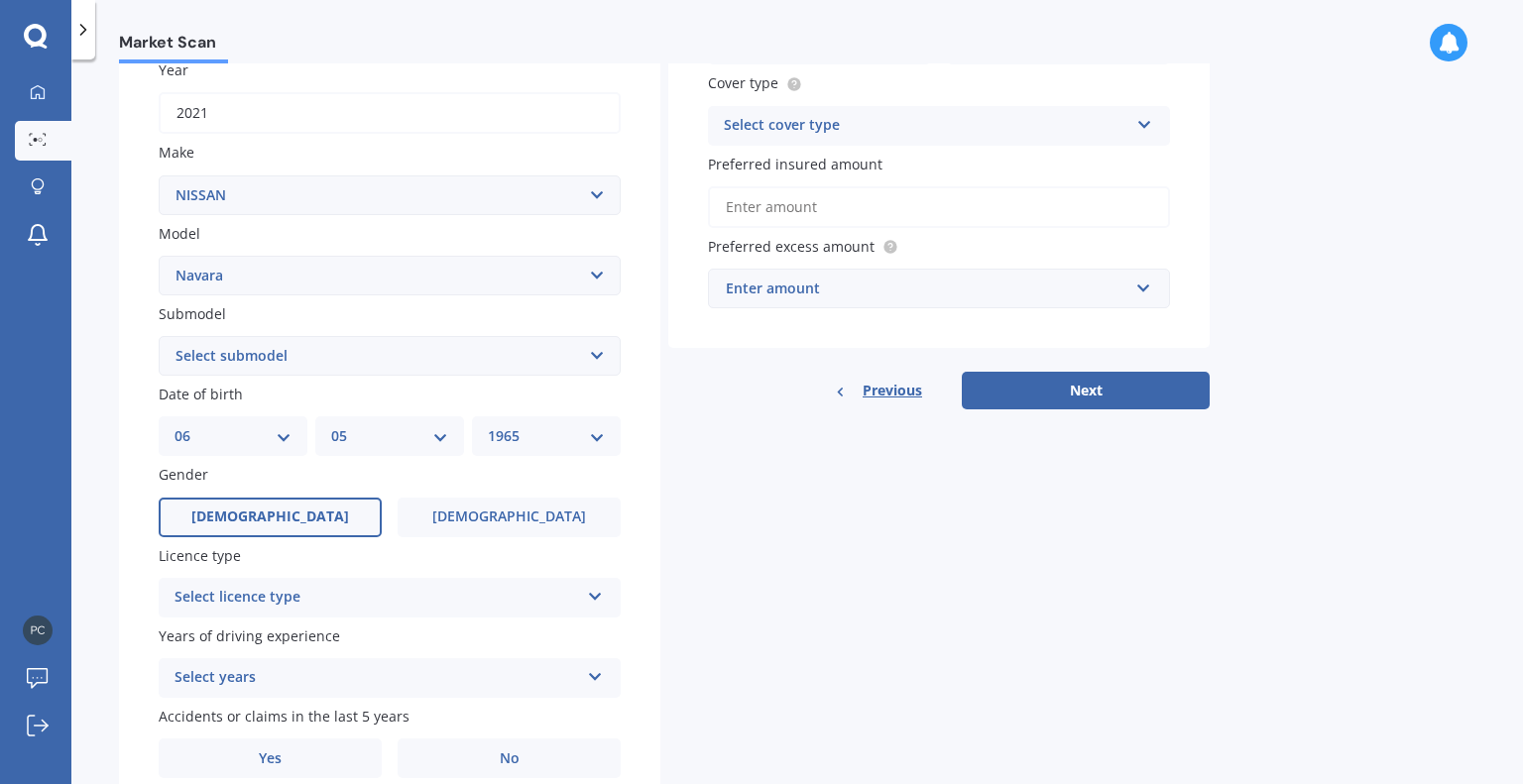 click on "Male" at bounding box center [270, 517] 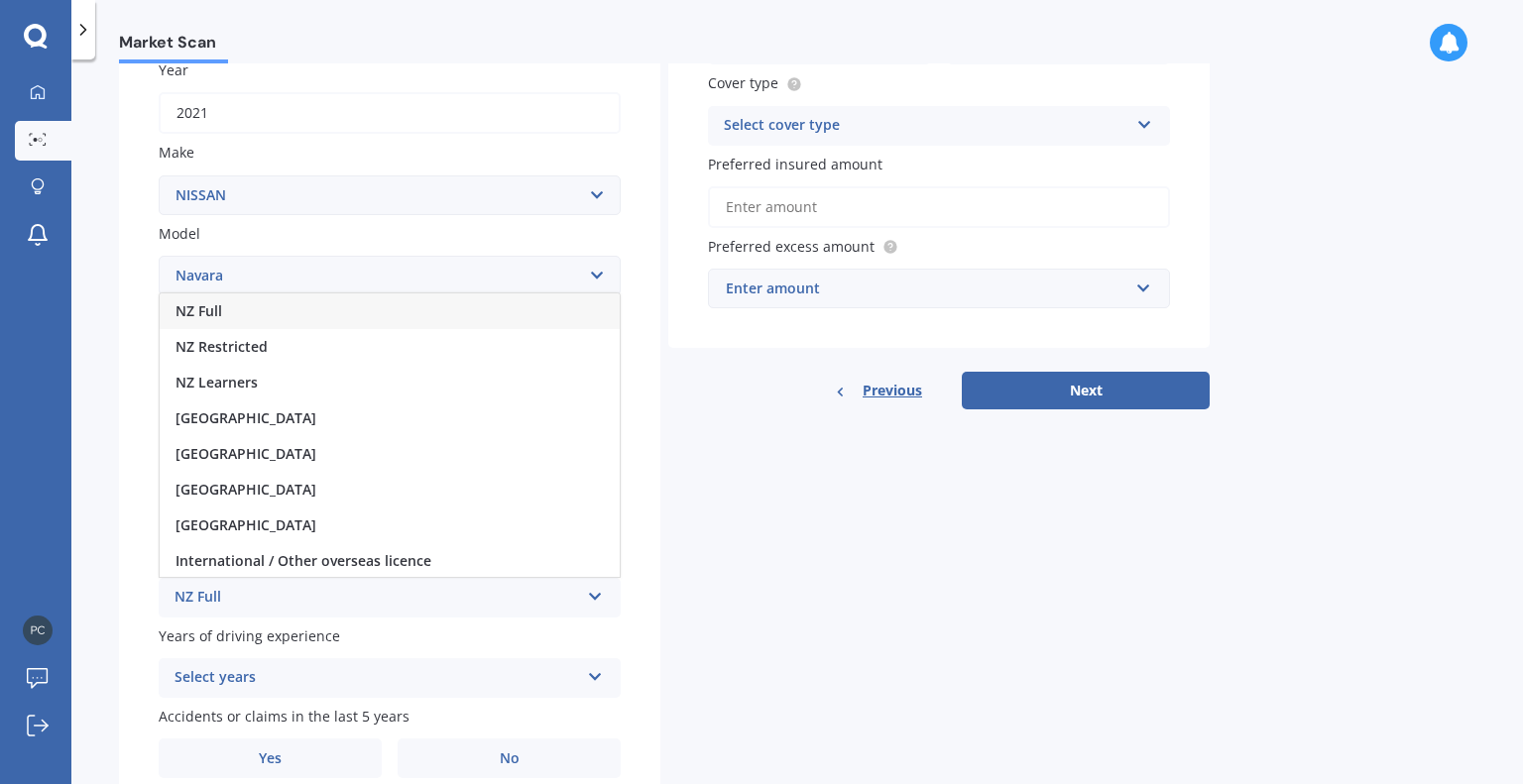click on "NZ Full" at bounding box center [390, 311] 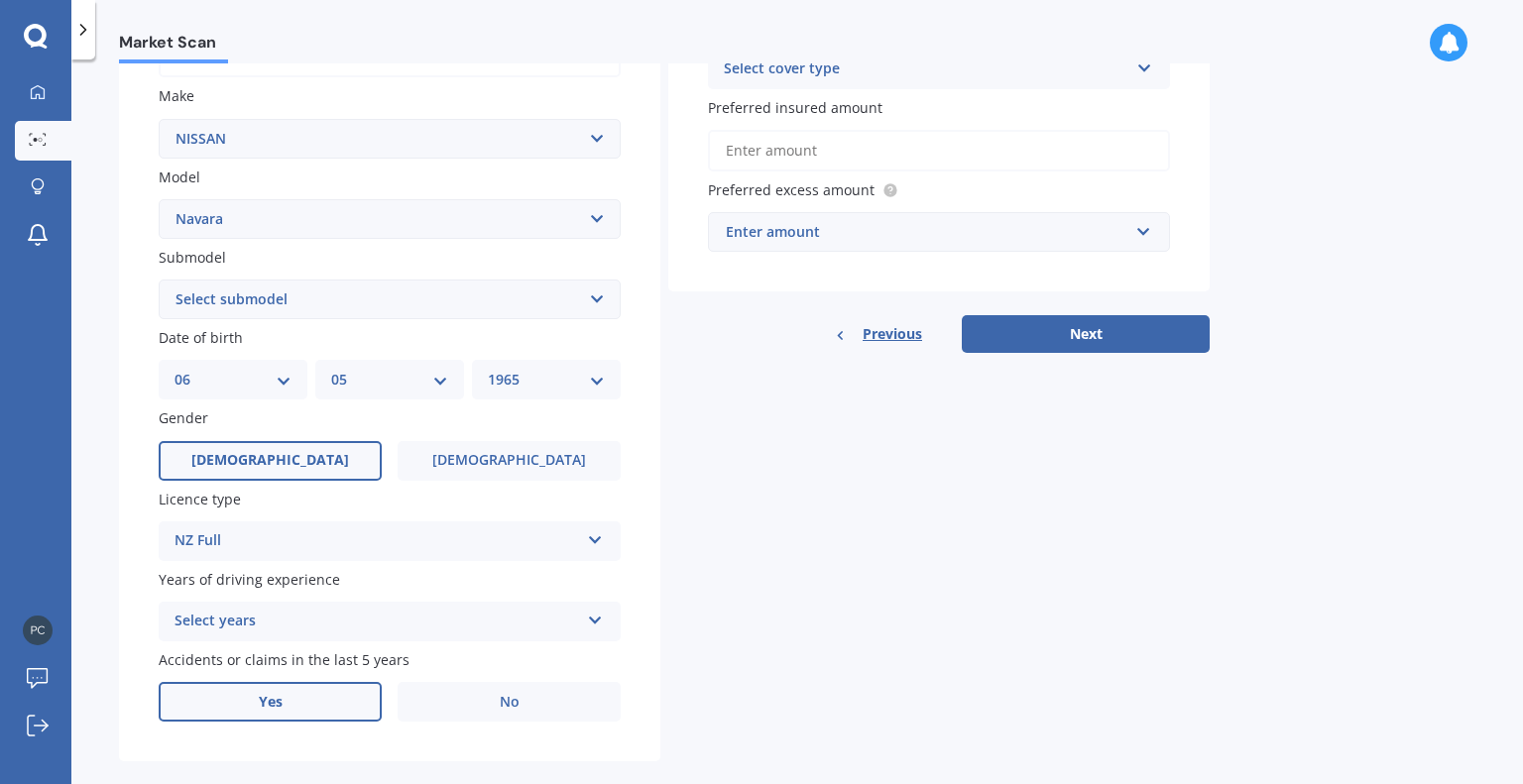 scroll, scrollTop: 383, scrollLeft: 0, axis: vertical 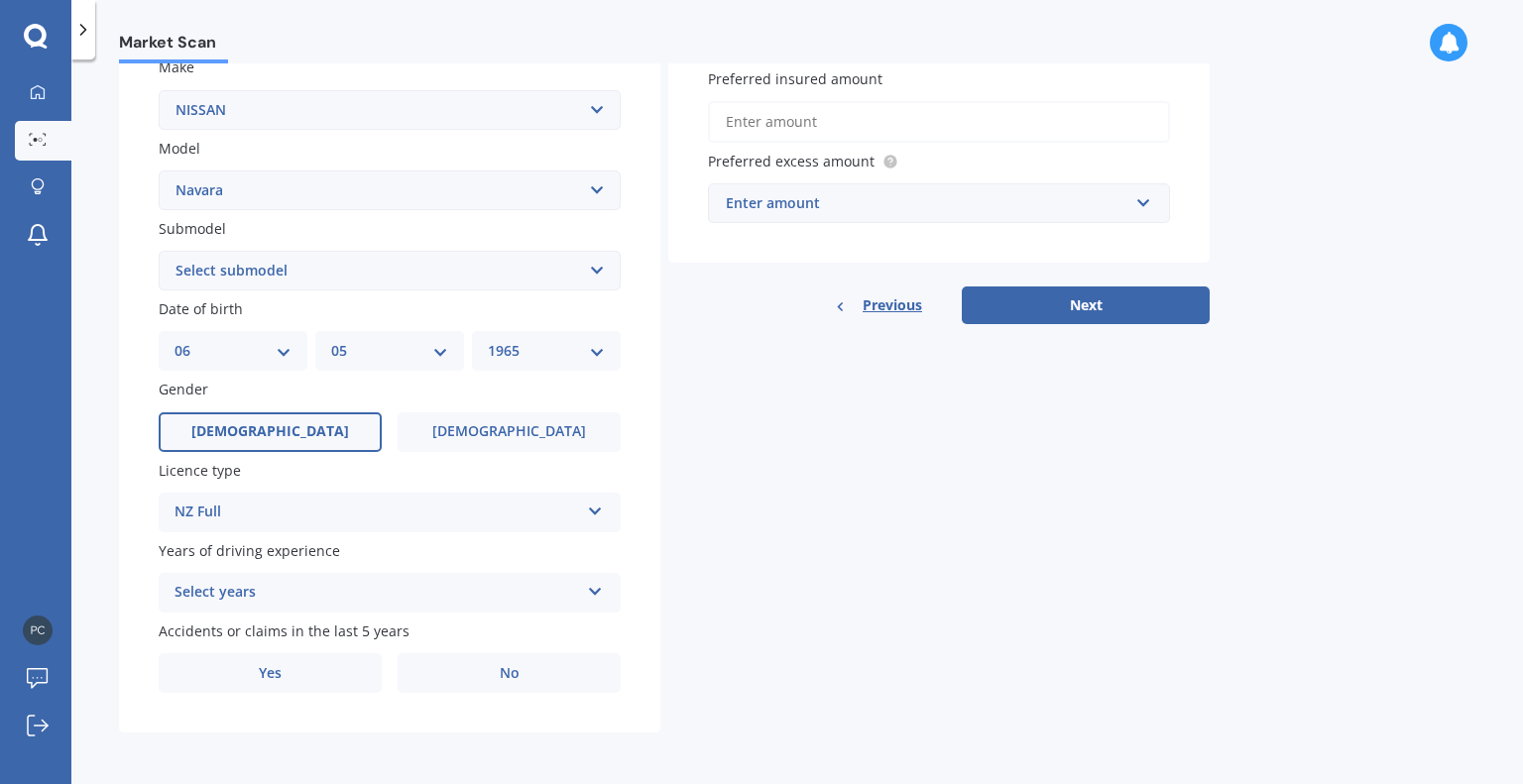 click on "Select years" at bounding box center [377, 593] 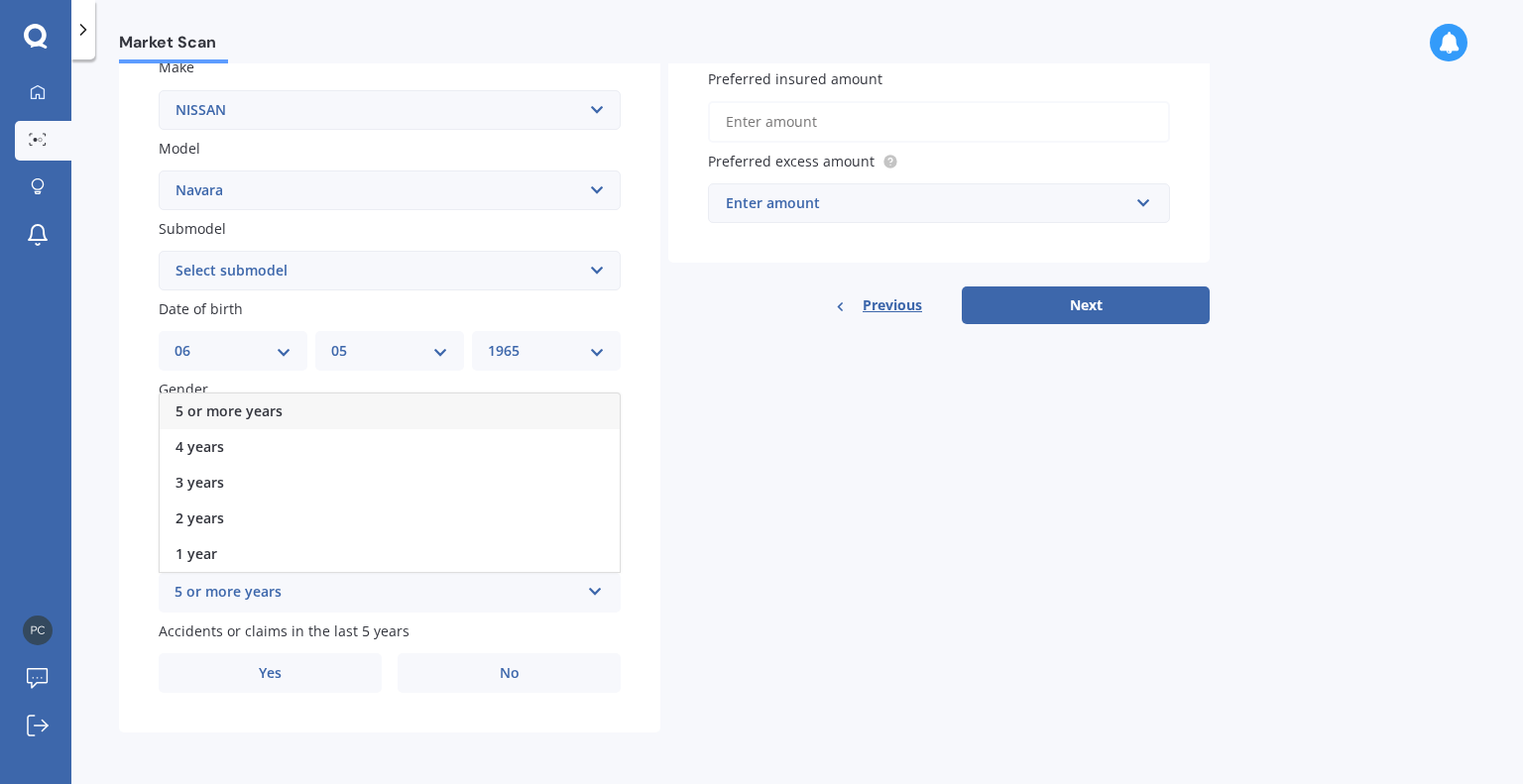 click on "5 or more years" at bounding box center (229, 410) 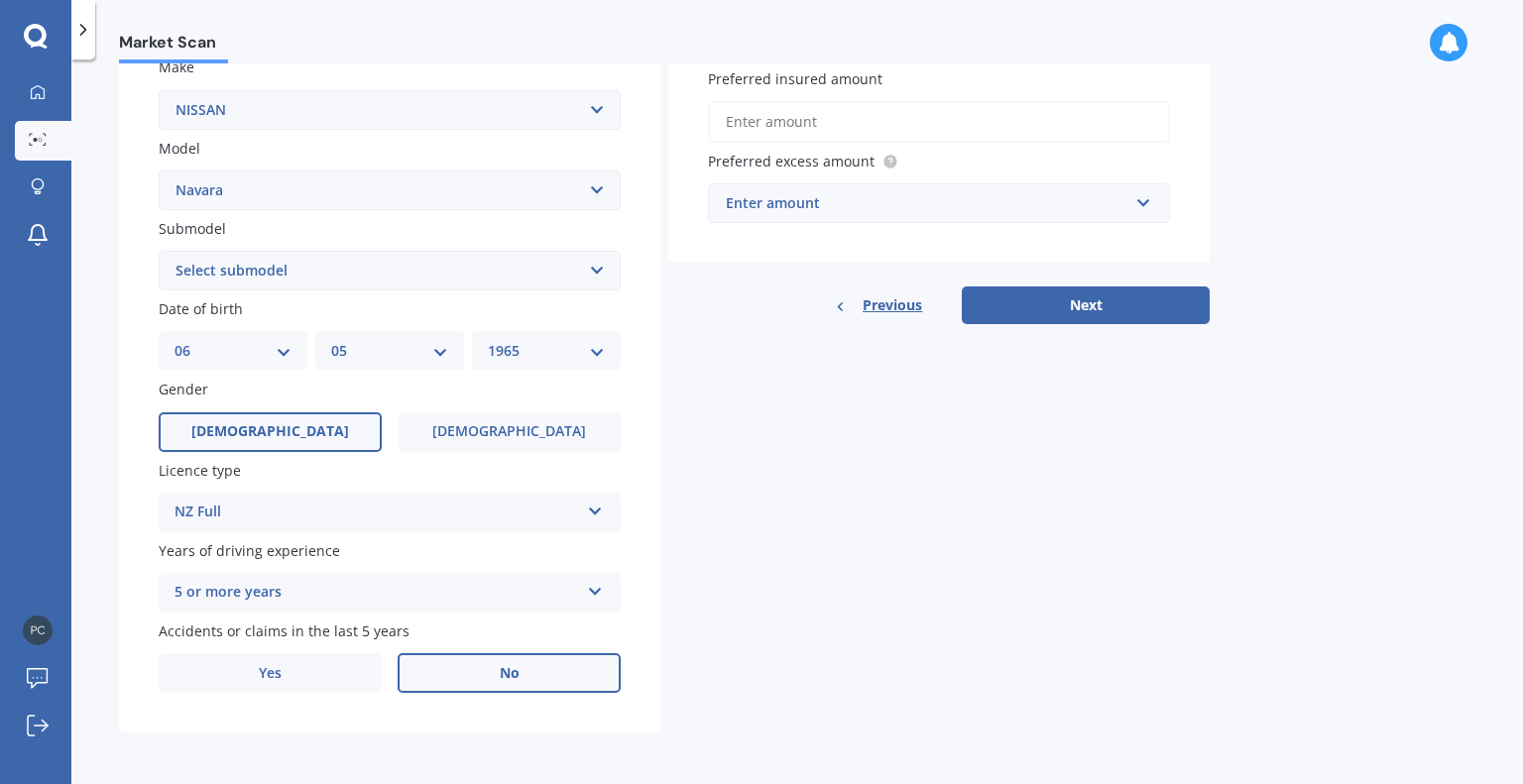 click on "No" at bounding box center (509, 673) 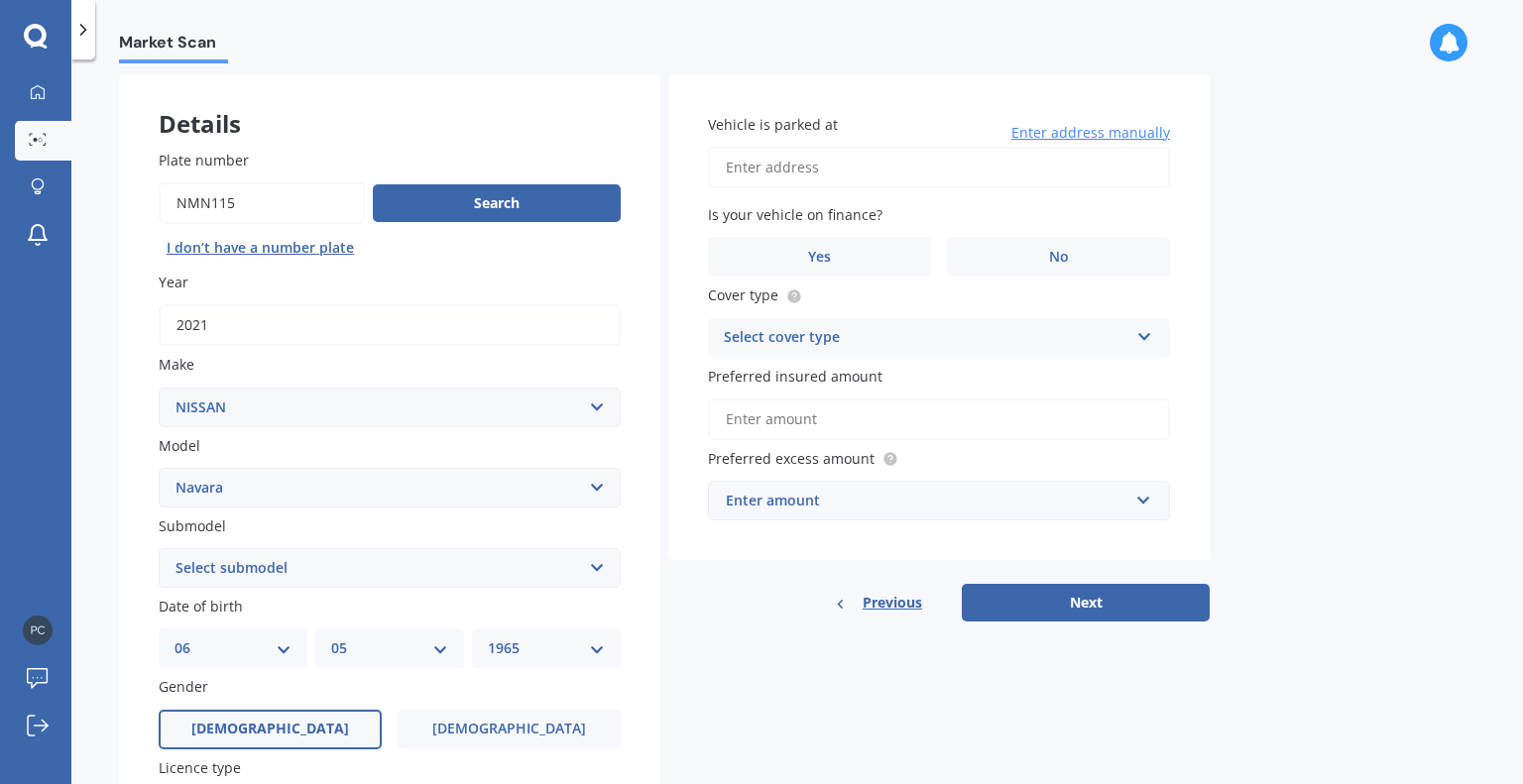 scroll, scrollTop: 0, scrollLeft: 0, axis: both 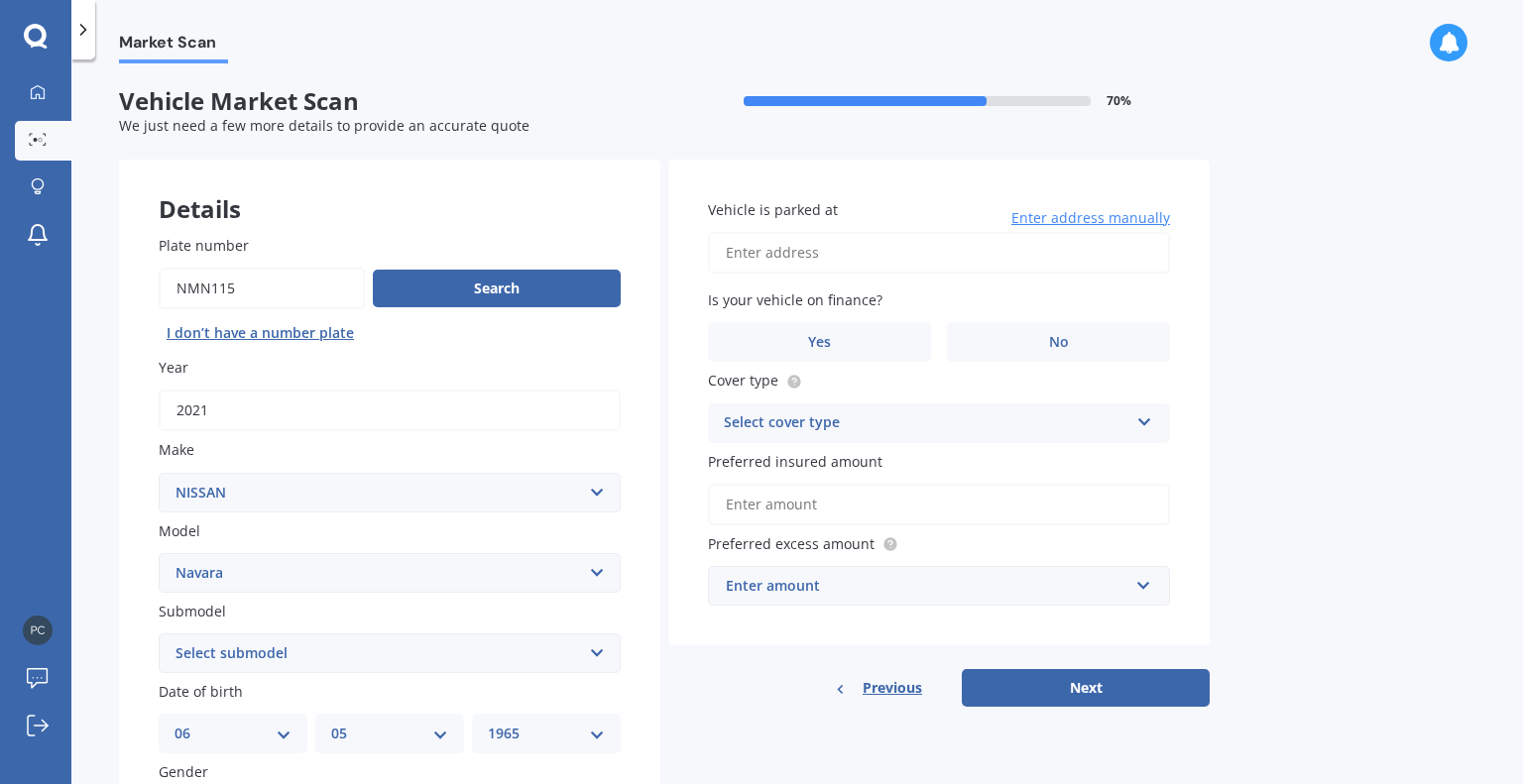 click on "Vehicle is parked at" at bounding box center [939, 253] 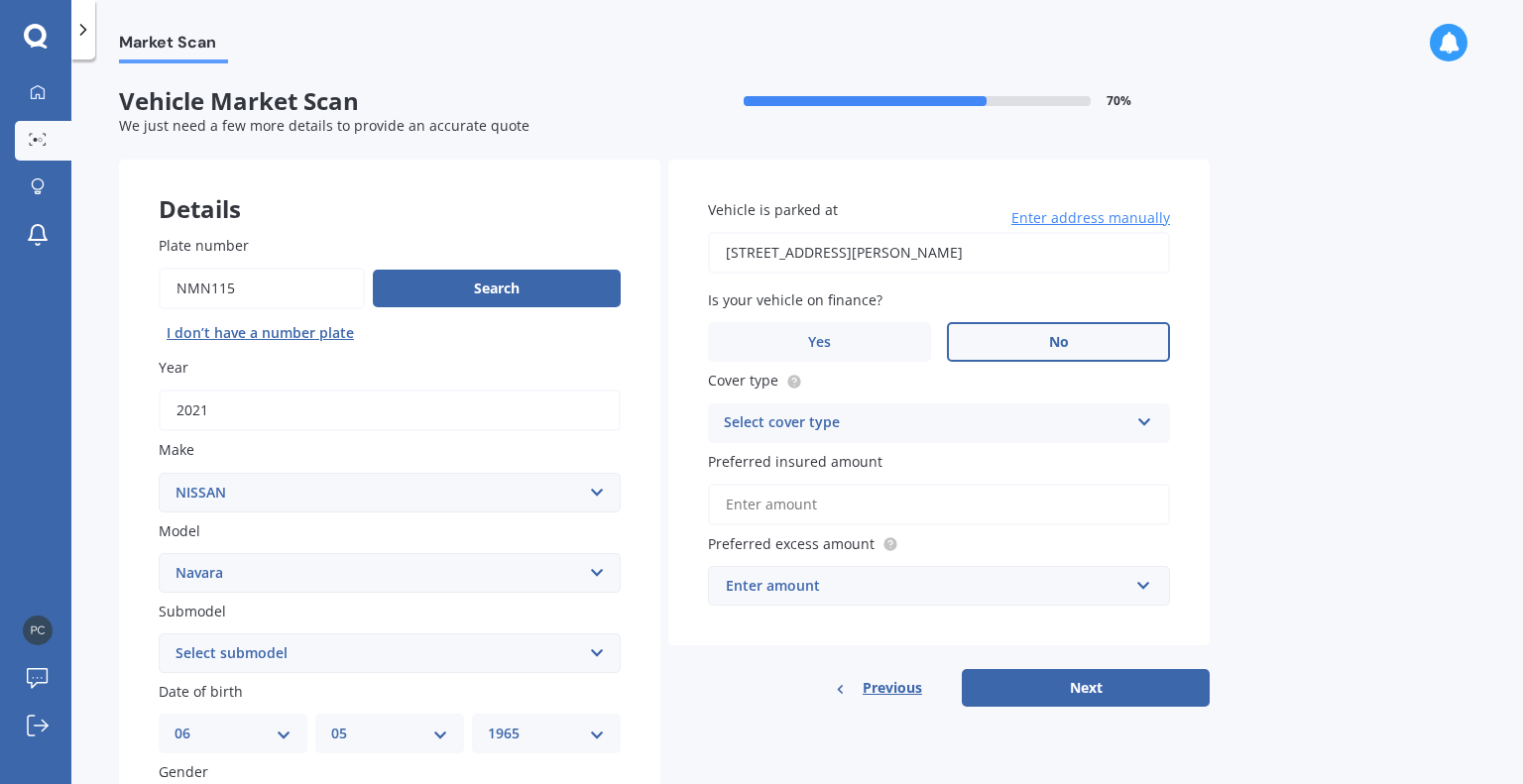 click on "No" at bounding box center (1059, 342) 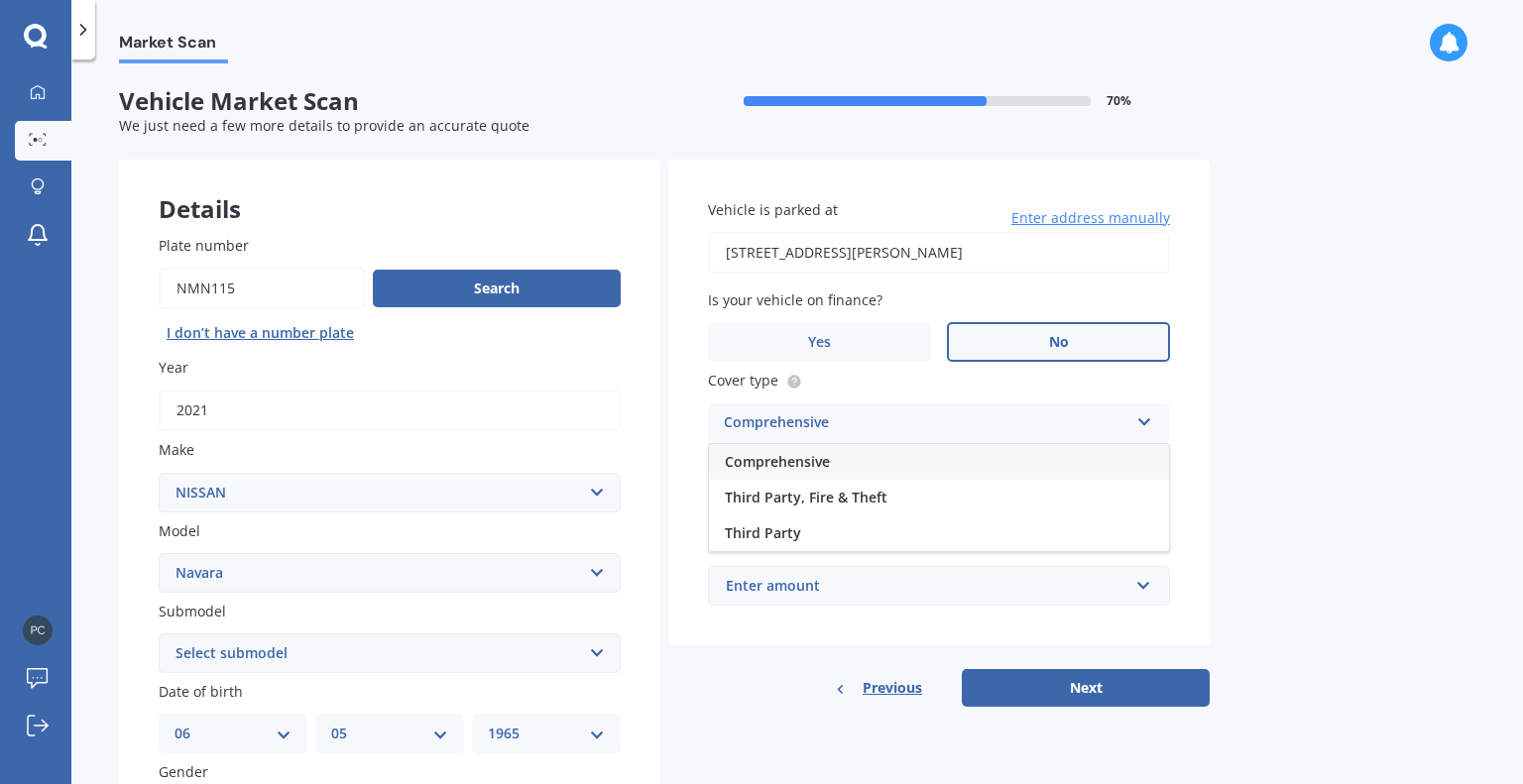 click on "Comprehensive" at bounding box center (777, 461) 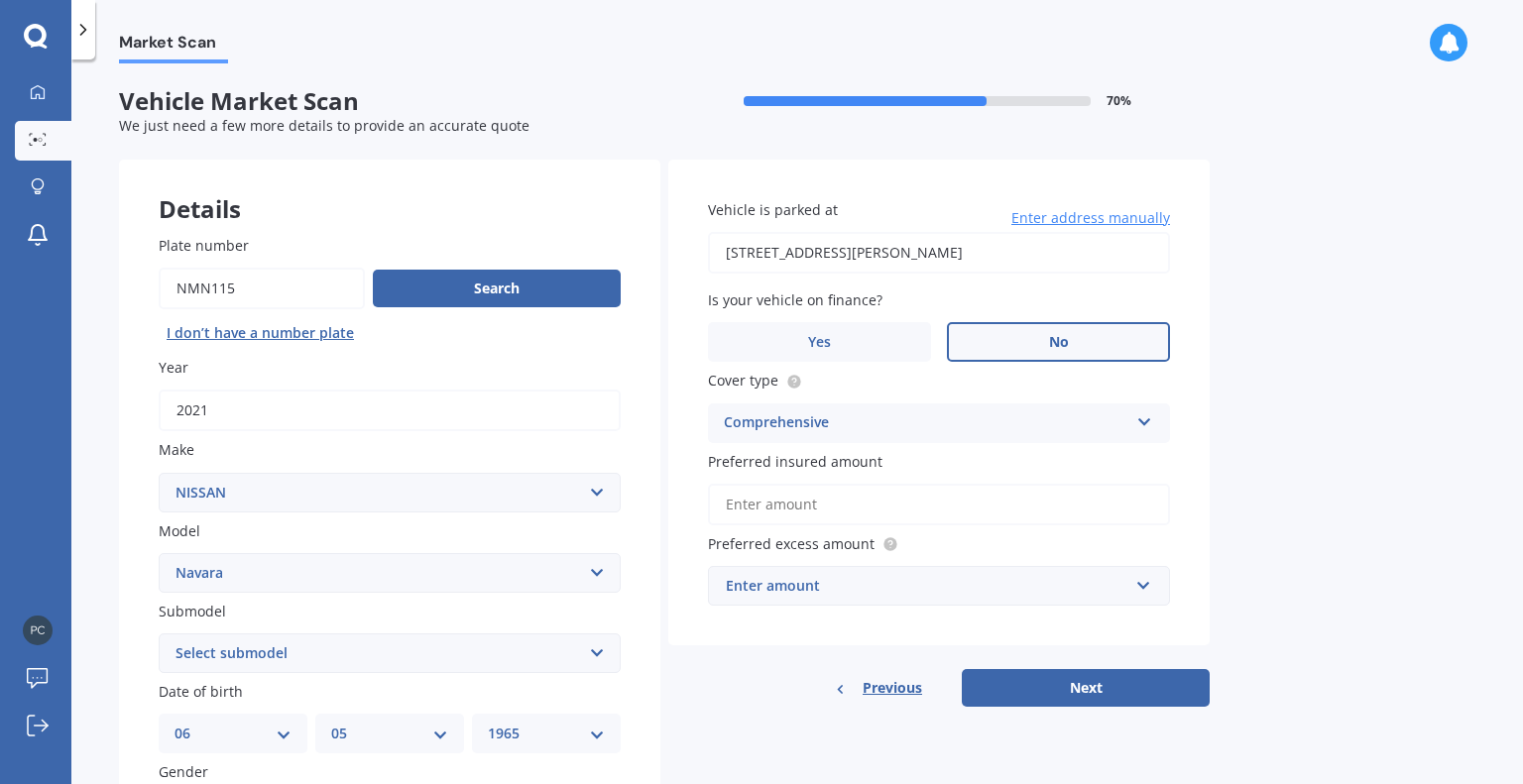 click on "Preferred insured amount" at bounding box center (939, 504) 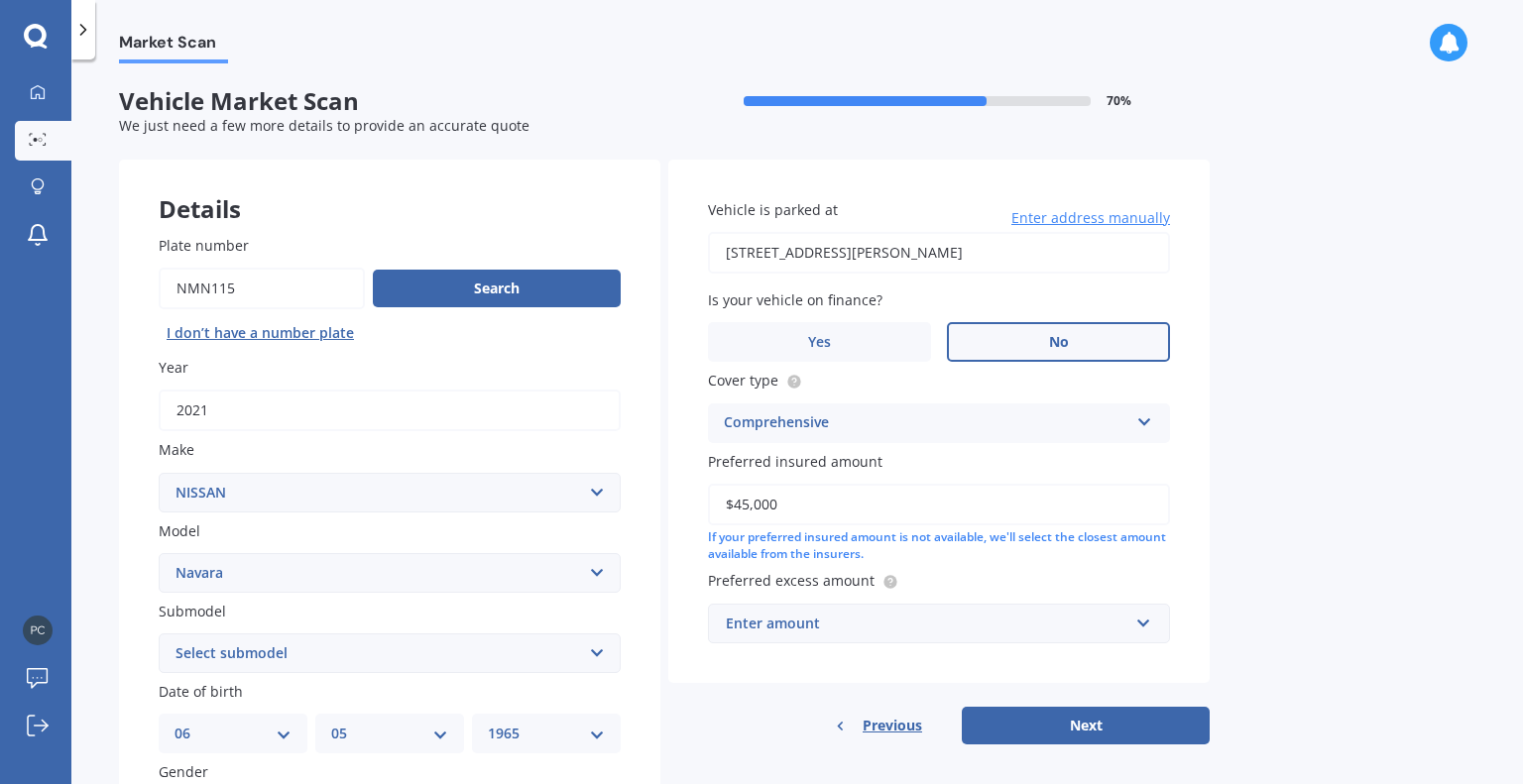 type on "$45,000" 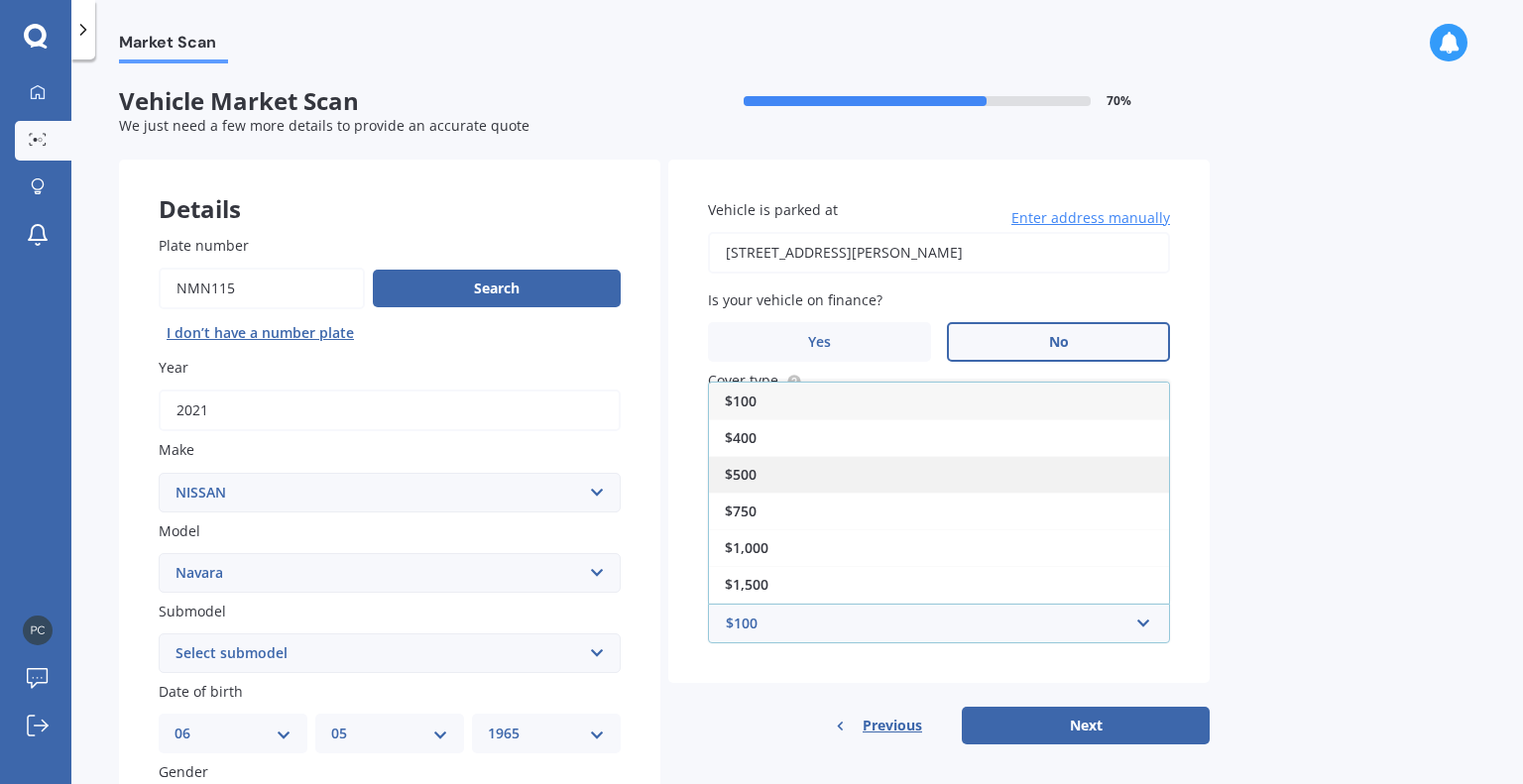 click on "$500" at bounding box center (741, 474) 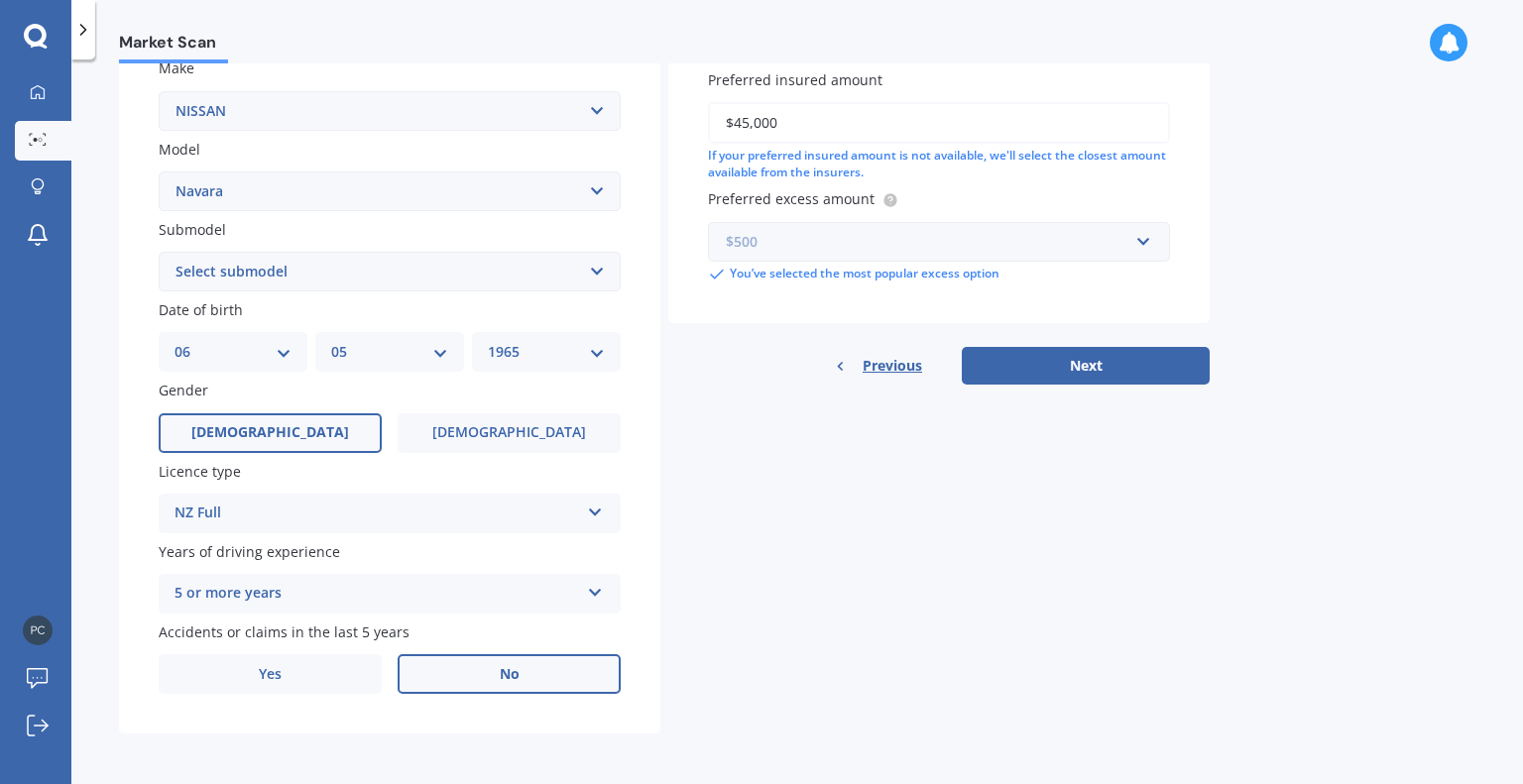 scroll, scrollTop: 383, scrollLeft: 0, axis: vertical 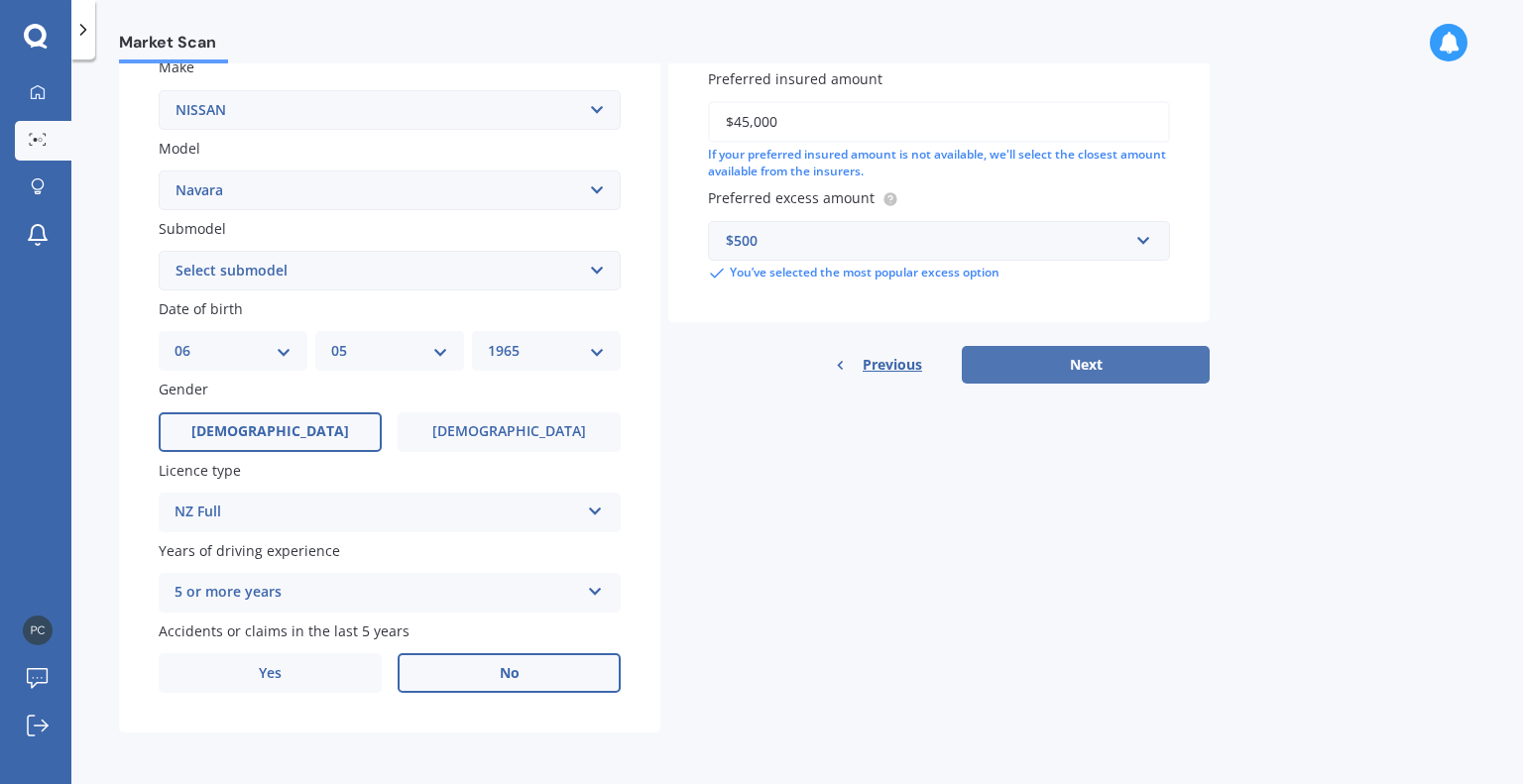 click on "Next" at bounding box center [1086, 365] 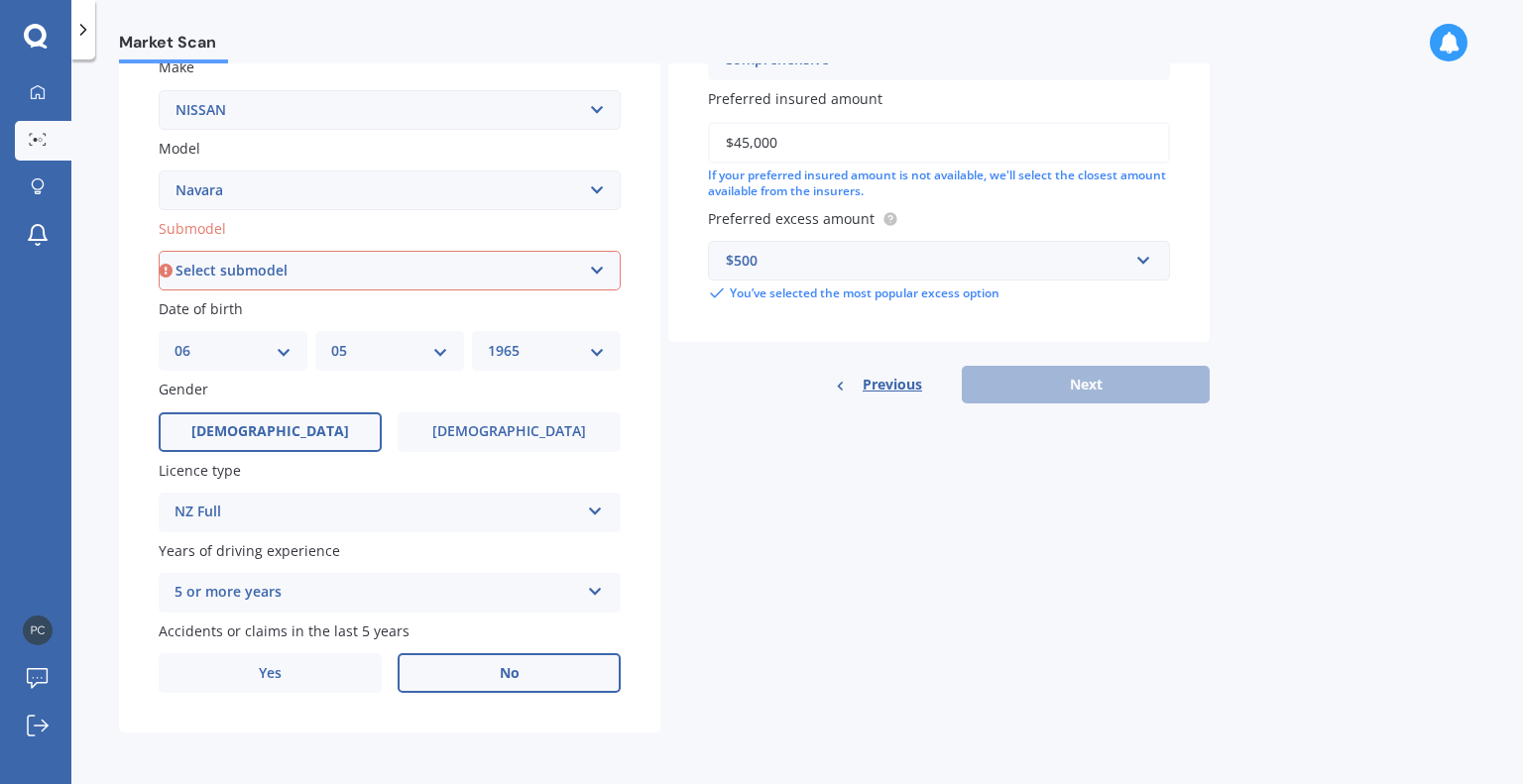 click on "Select submodel (All other models) 2.5 4WD  Diesel Turbo 2.5 4WD MT Diesel Turbo 3.0 4WD S/C C/S DIES Diesel Diesel Turbo King Cab Diesel Turbo RX Diesel 2WD RX Diesel Turbo SL diesel turbo ST ST Diesel Turbo ST-X Diesel Turbo ST-X diesel turbo 4WD ST-X Petrol ST-X Petrol Turbo Ti" at bounding box center [390, 271] 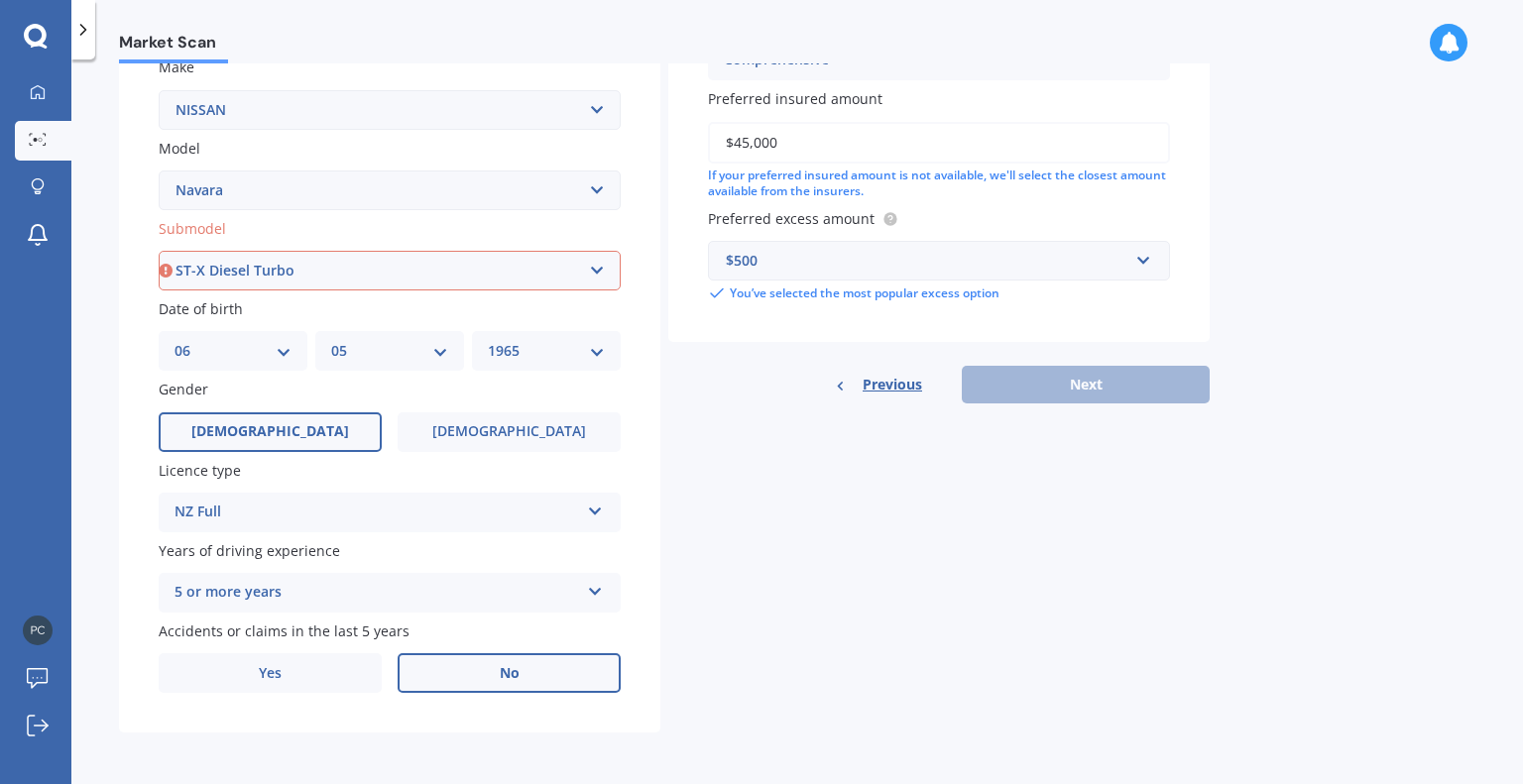 click on "Select submodel (All other models) 2.5 4WD  Diesel Turbo 2.5 4WD MT Diesel Turbo 3.0 4WD S/C C/S DIES Diesel Diesel Turbo King Cab Diesel Turbo RX Diesel 2WD RX Diesel Turbo SL diesel turbo ST ST Diesel Turbo ST-X Diesel Turbo ST-X diesel turbo 4WD ST-X Petrol ST-X Petrol Turbo Ti" at bounding box center (390, 271) 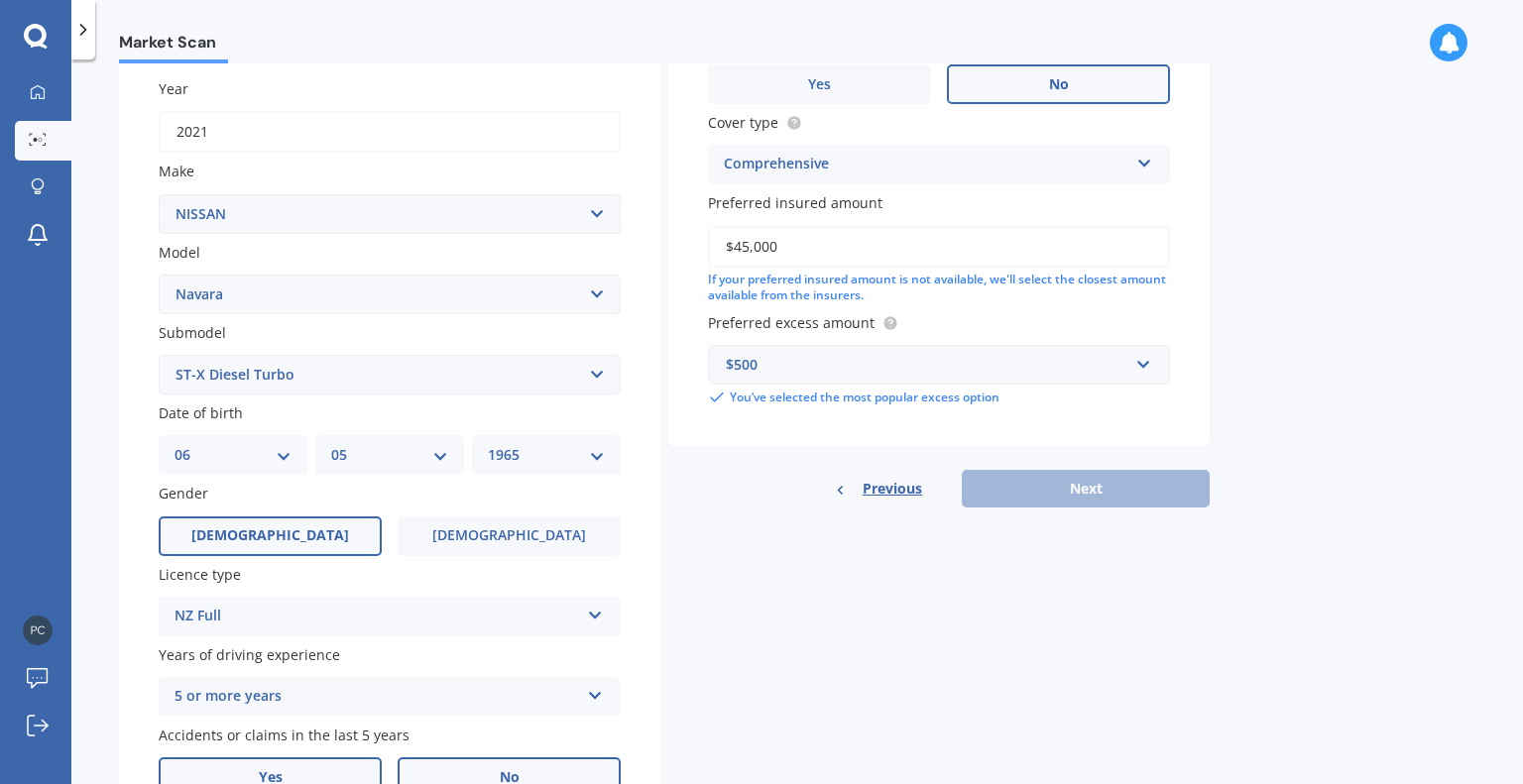 scroll, scrollTop: 135, scrollLeft: 0, axis: vertical 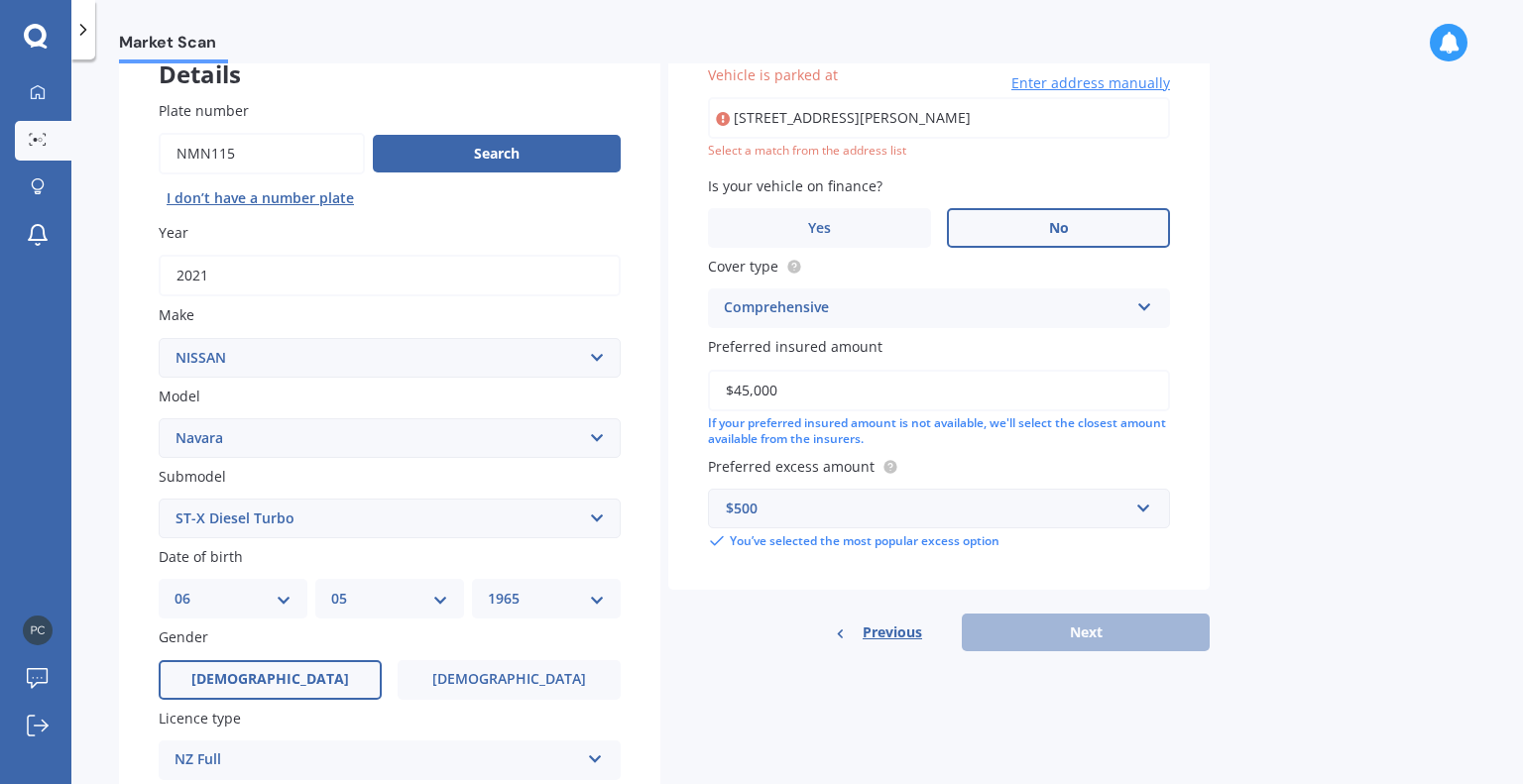 click on "25 Lee Street Mount MaunganuiTauranga 3116" at bounding box center (939, 118) 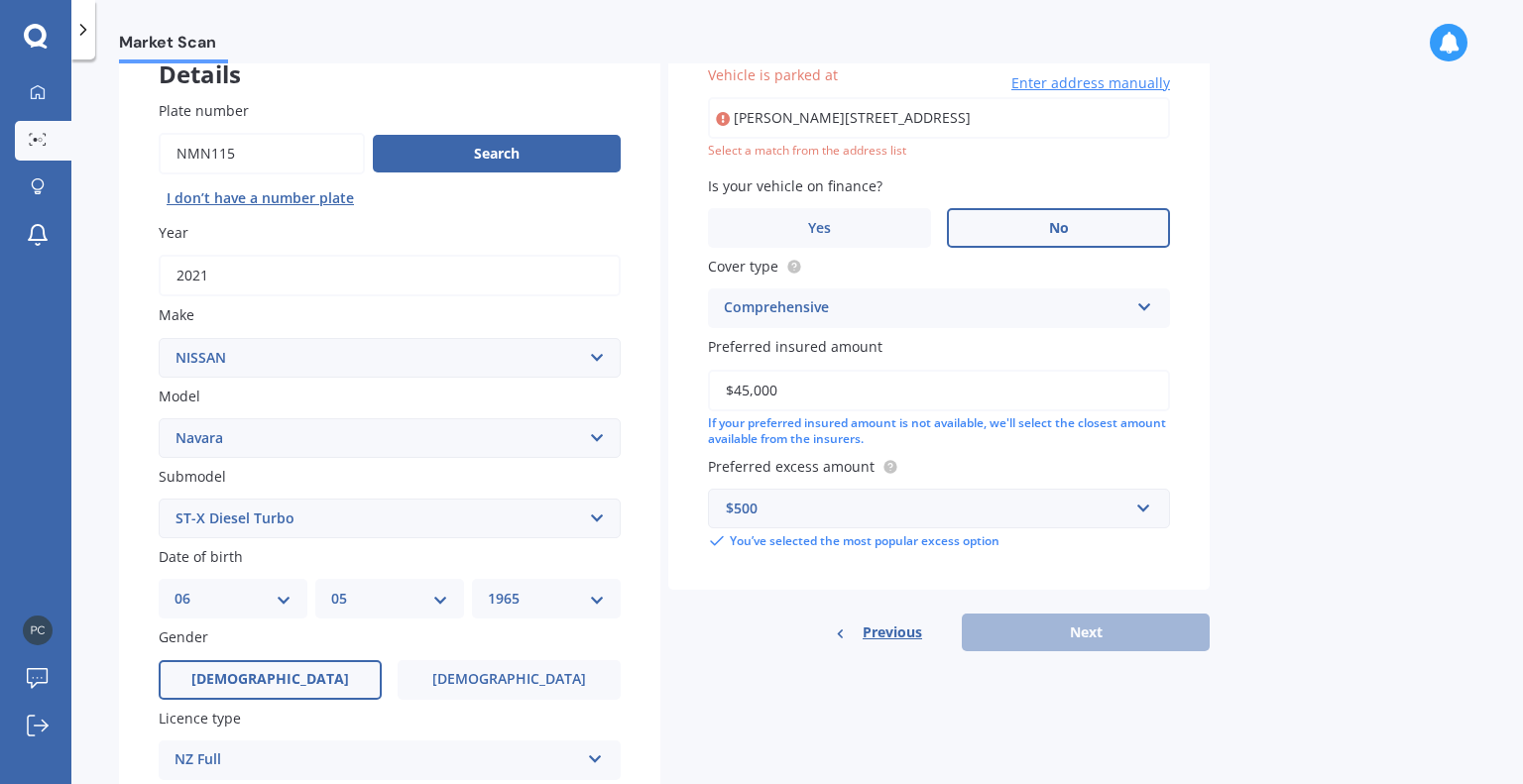 type on "Lee Street, Mount Maunganui 3116" 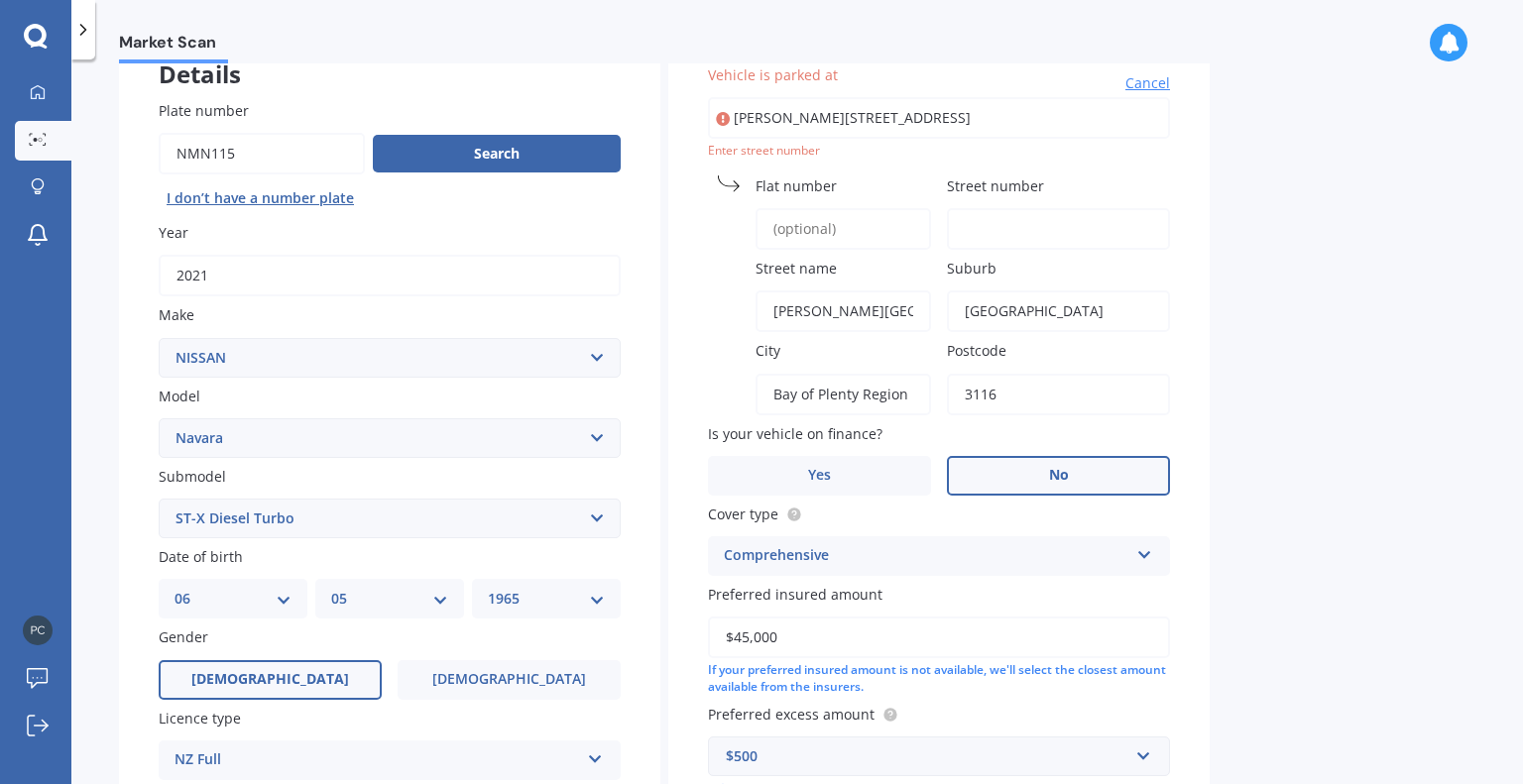 click on "Flat number" at bounding box center (819, 212) 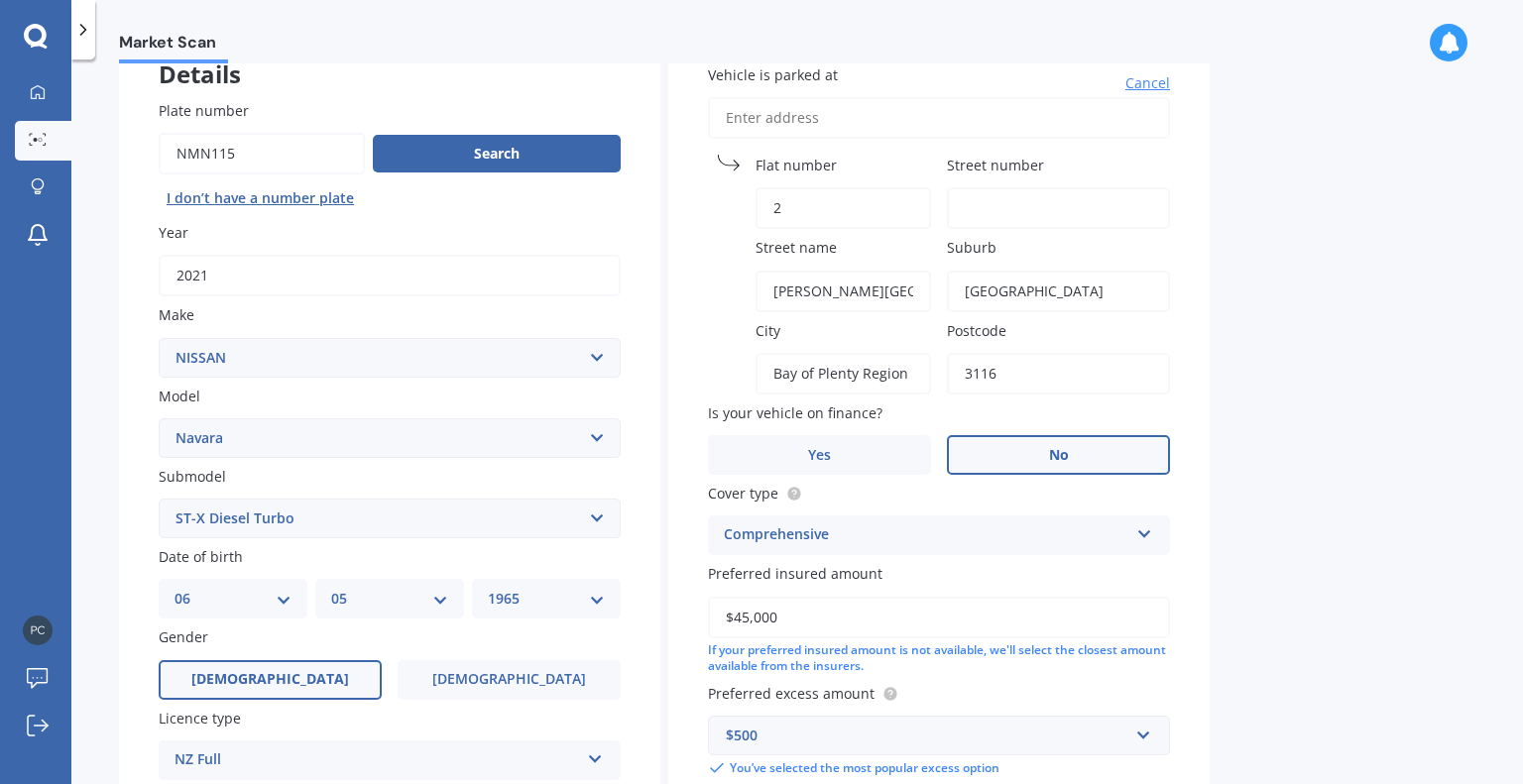 type on "25" 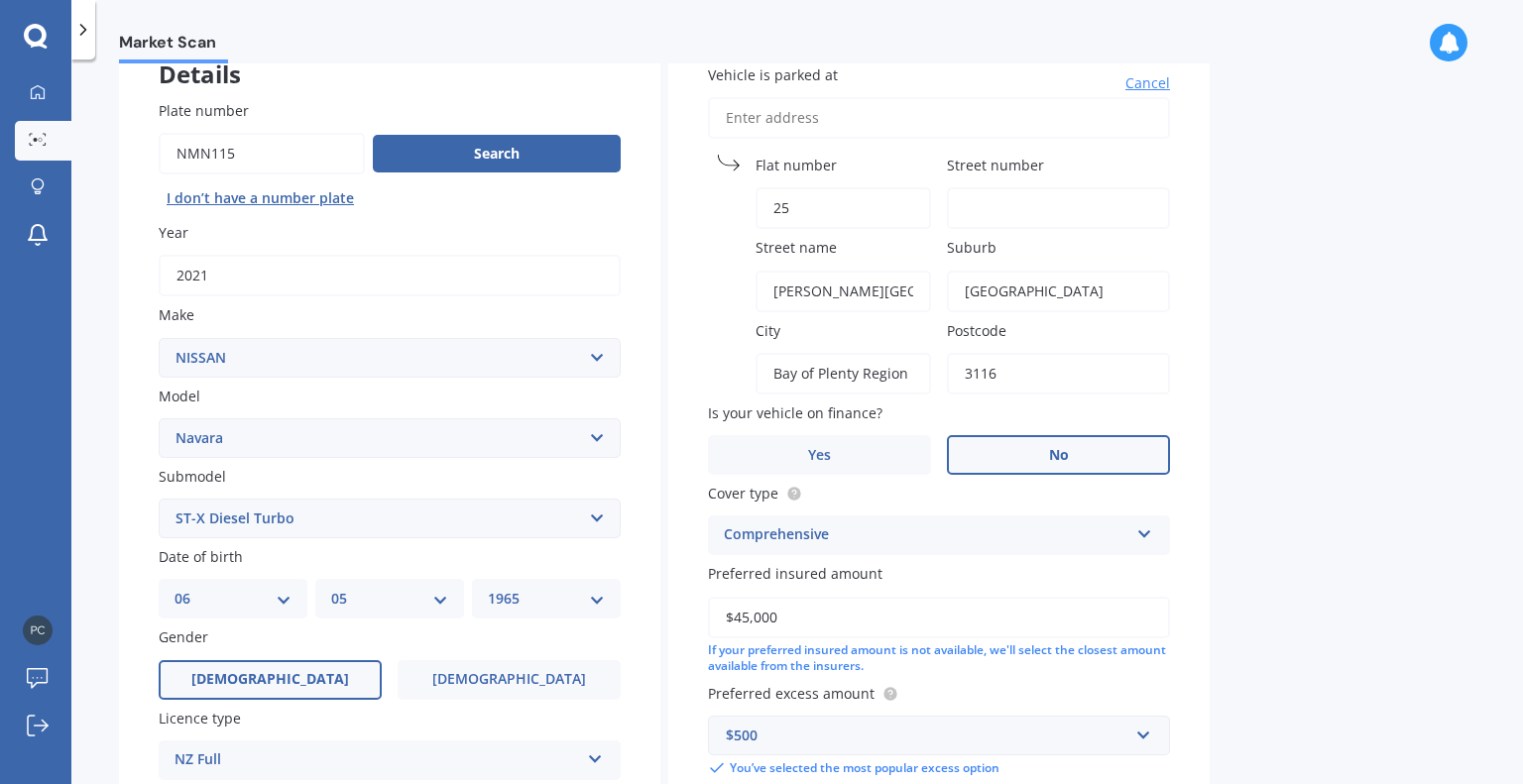 type on "25 Lee Street" 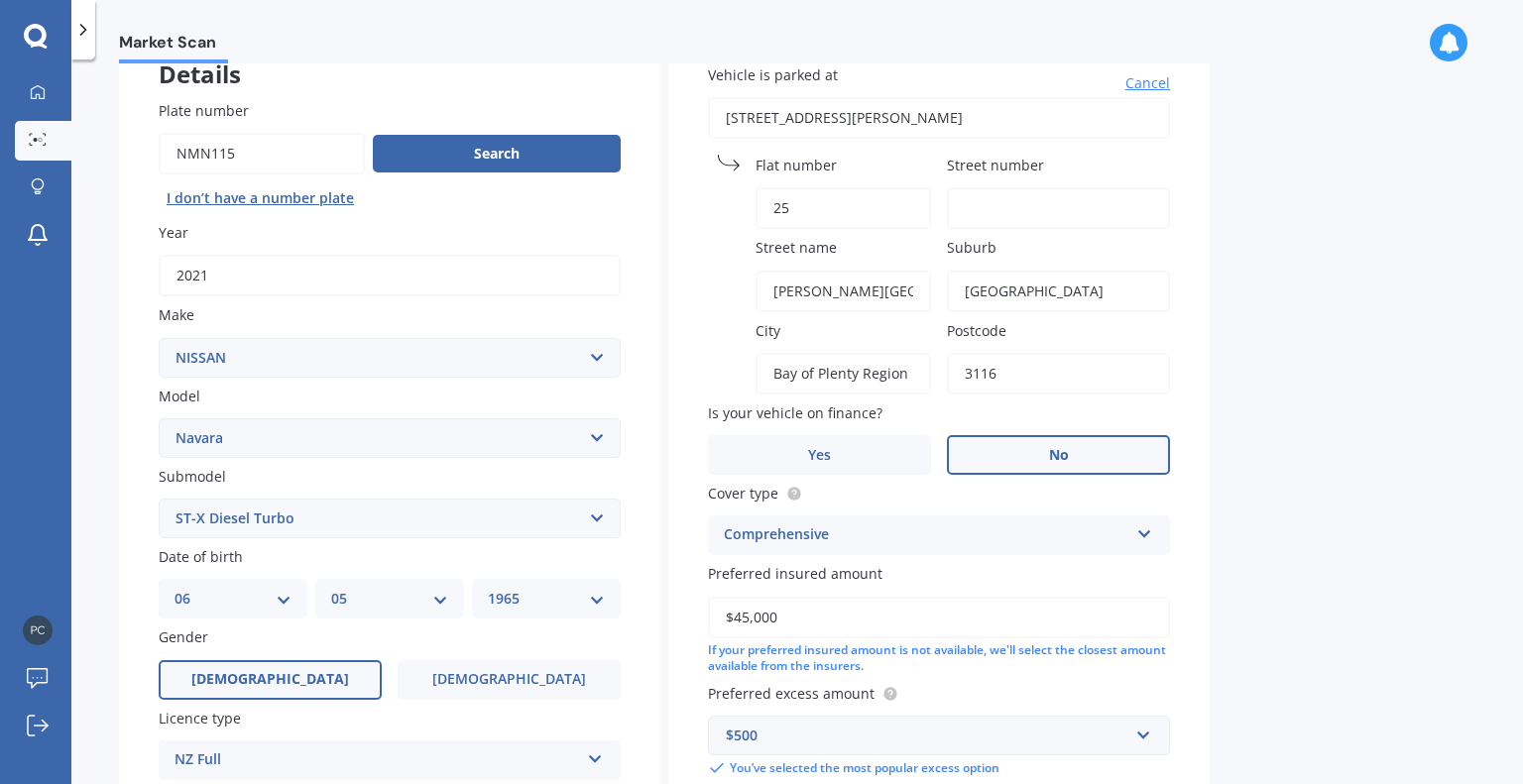 type 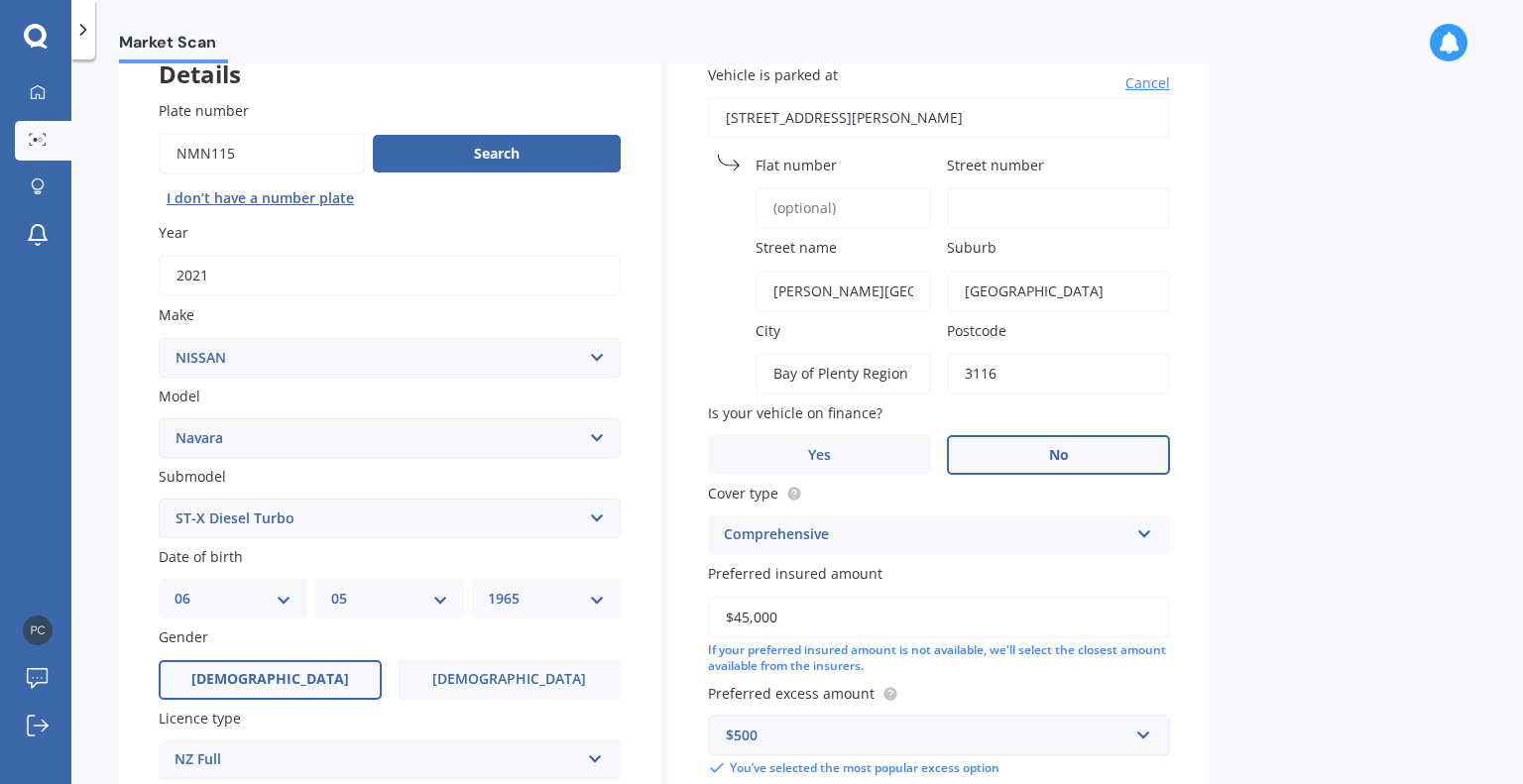 type on "25" 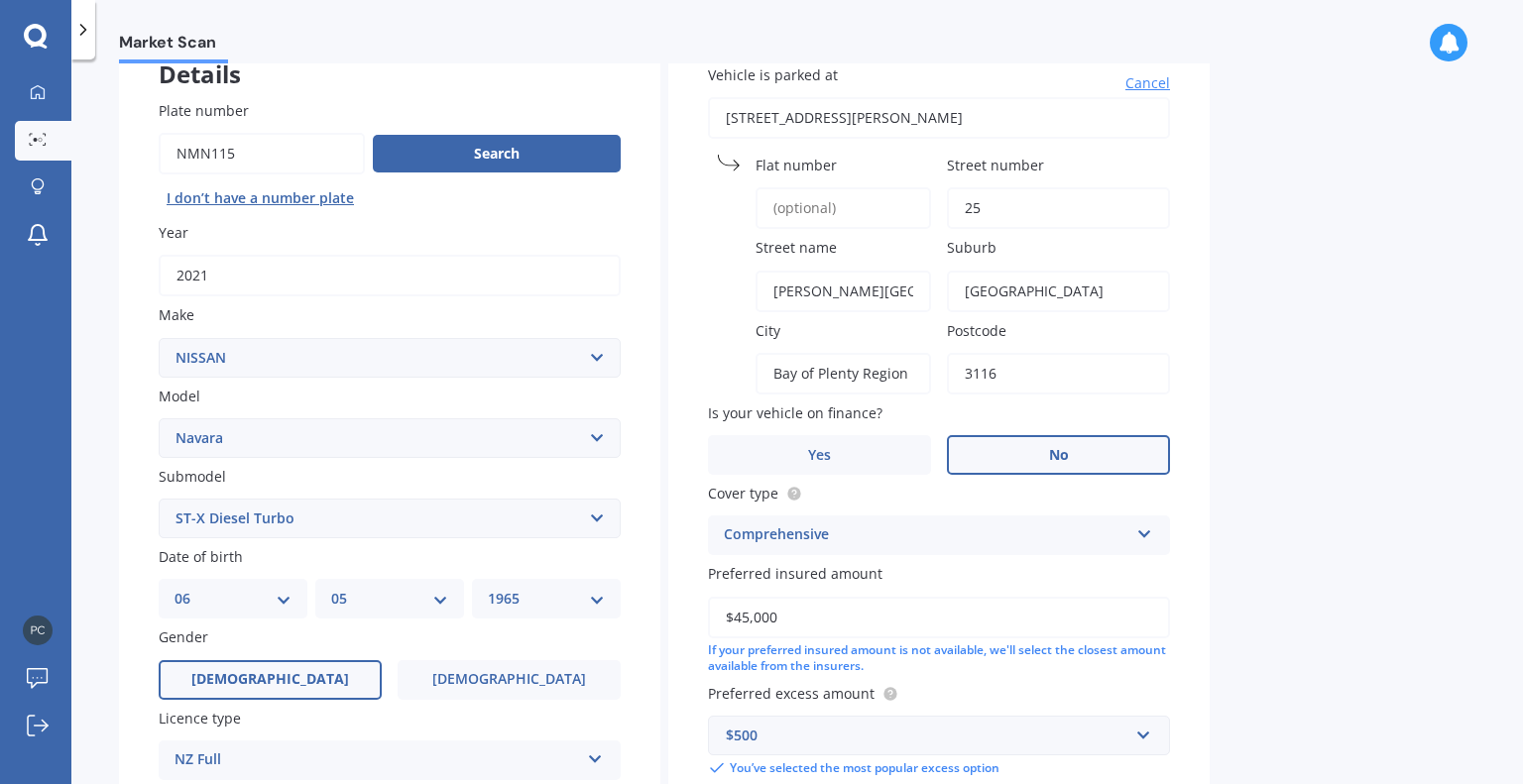 type 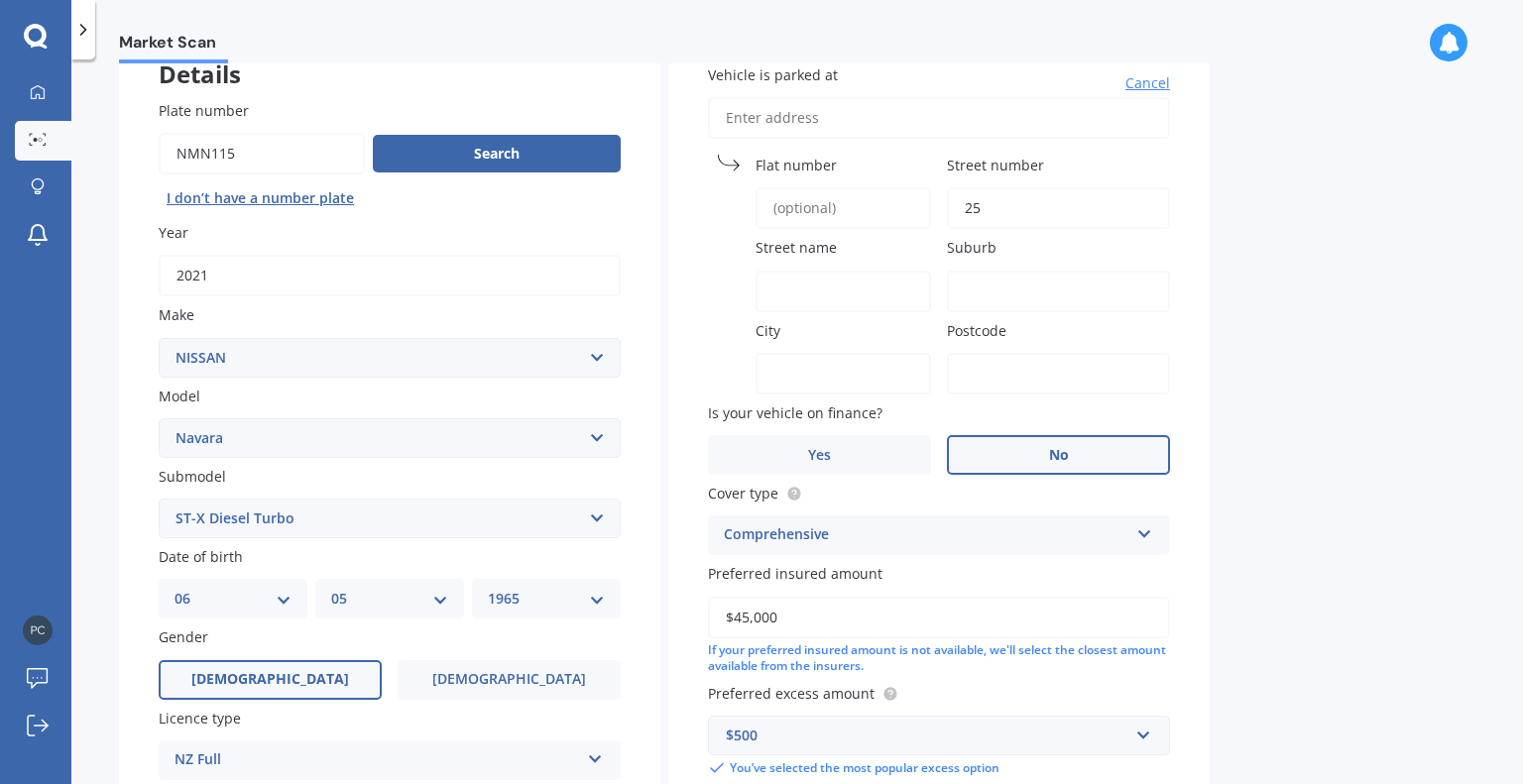 click on "Street name" at bounding box center (843, 291) 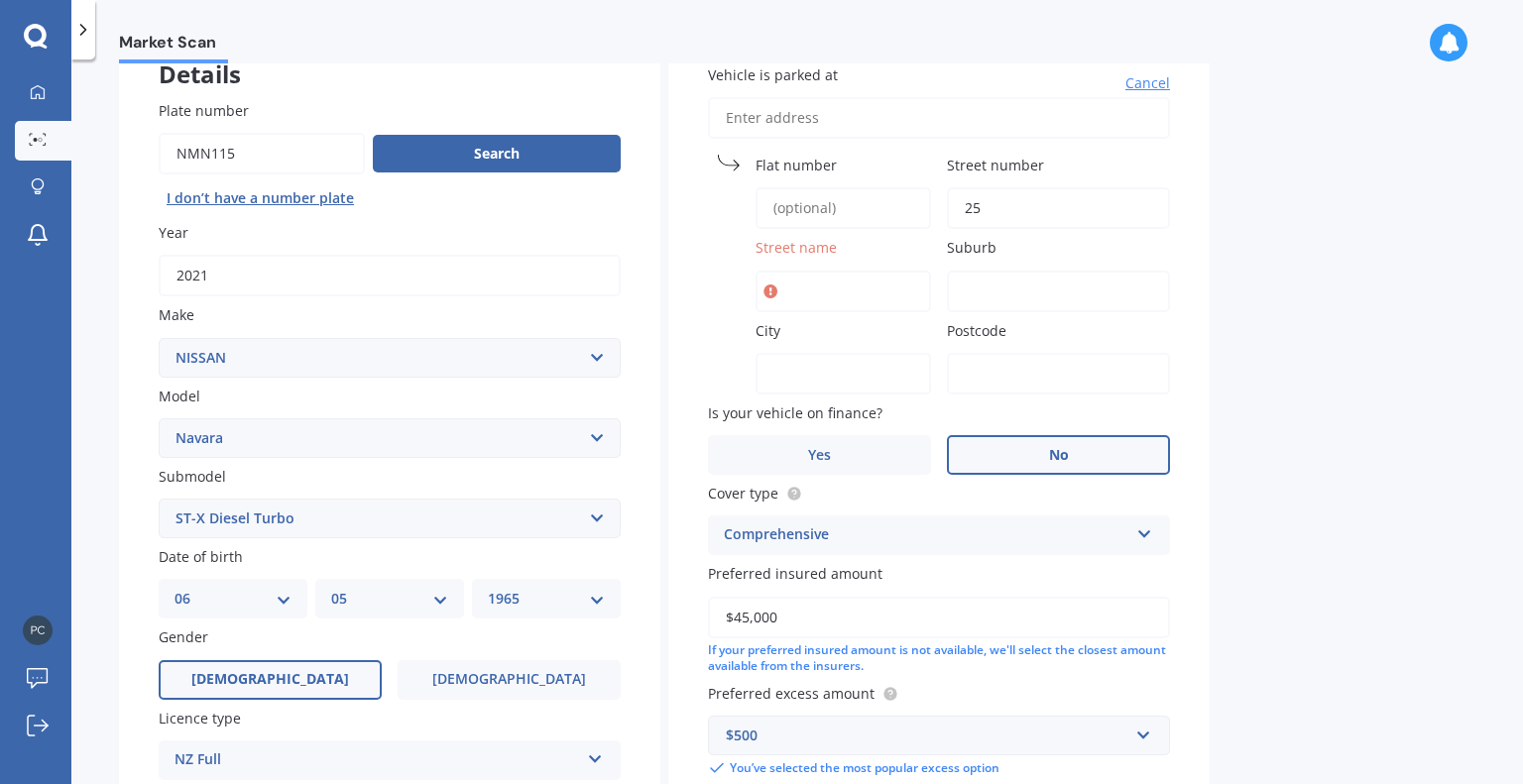 type on "L" 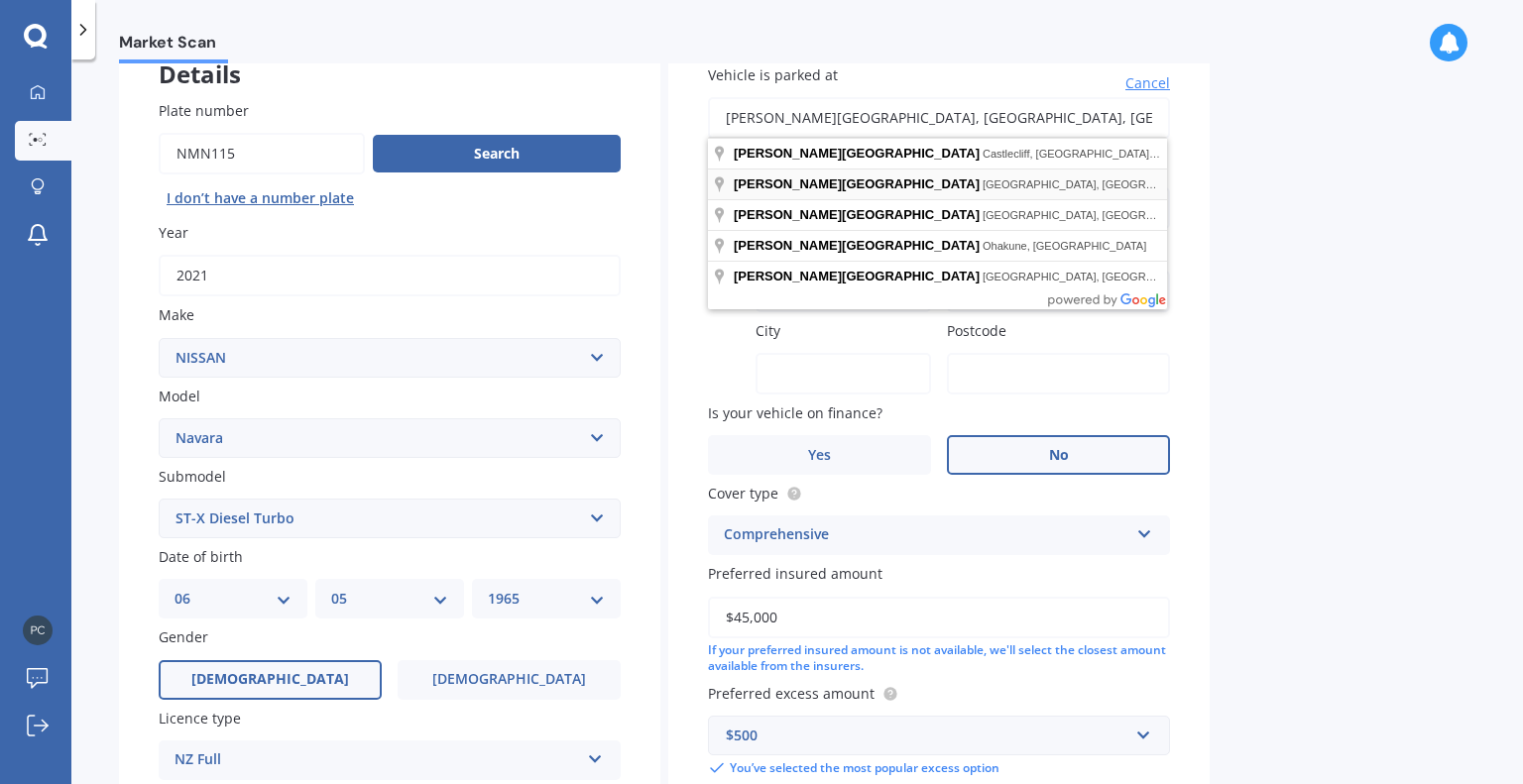 type on "Lee Street, Mount Maunganui 3116" 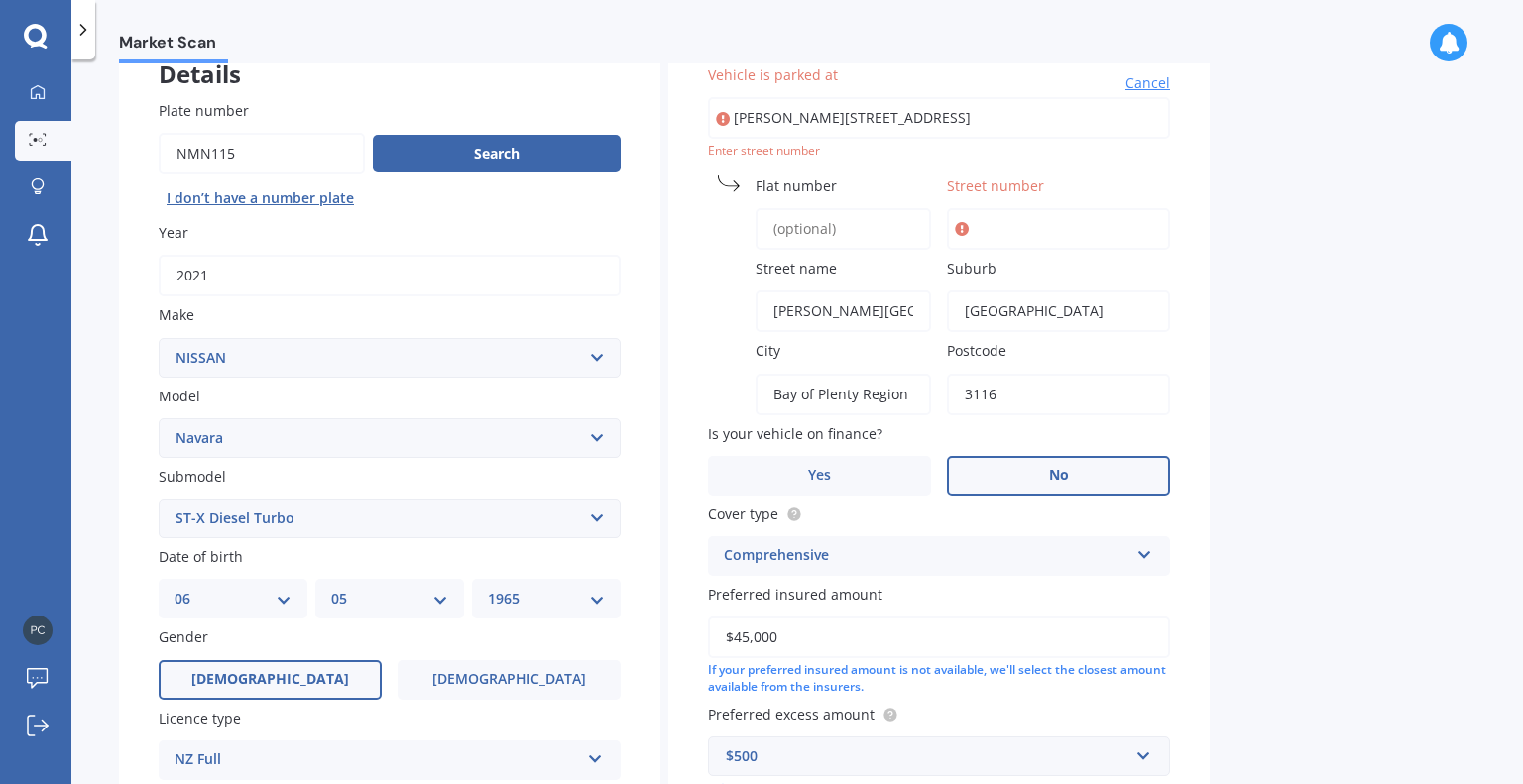 click on "Street number" at bounding box center [1058, 229] 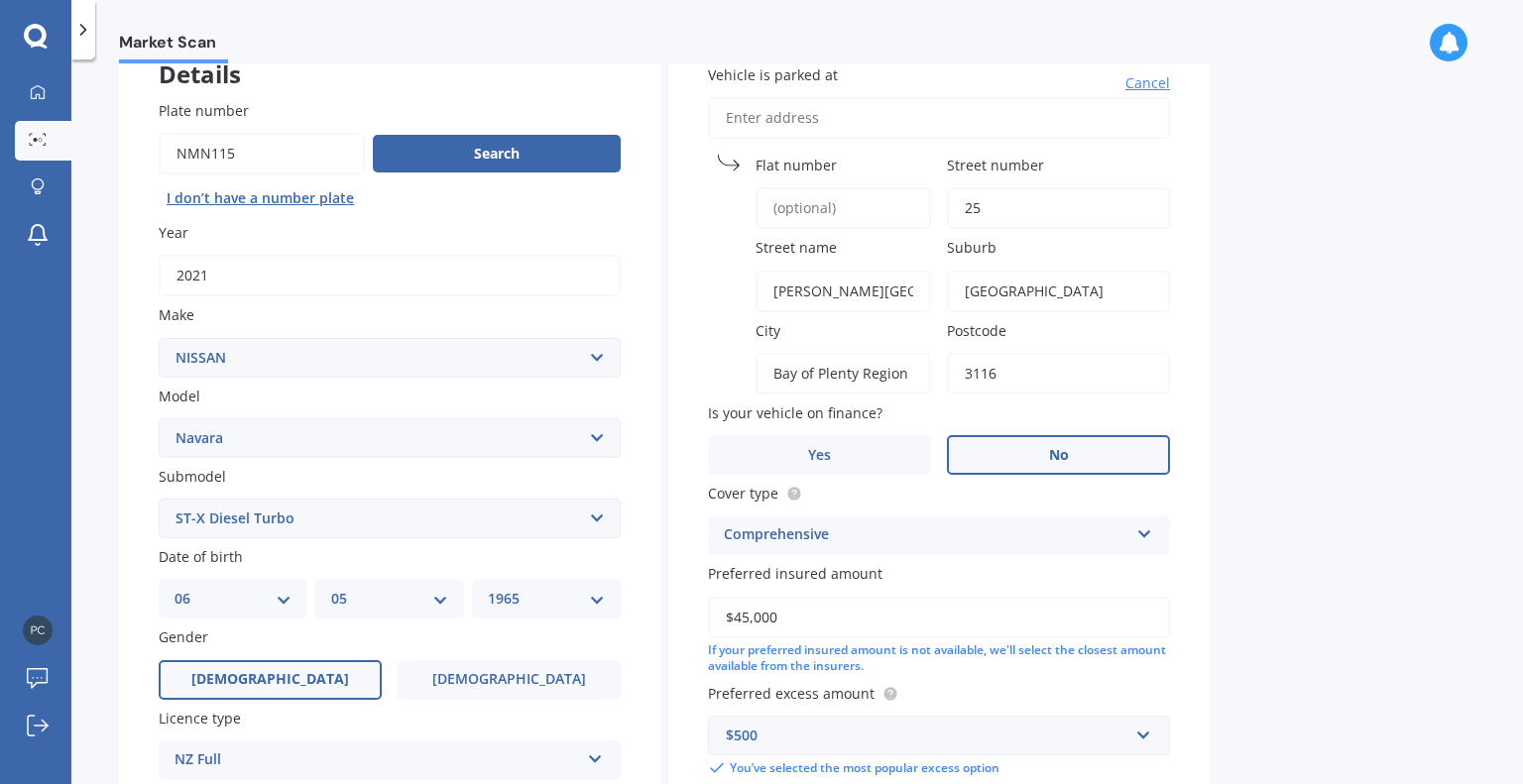 type on "25" 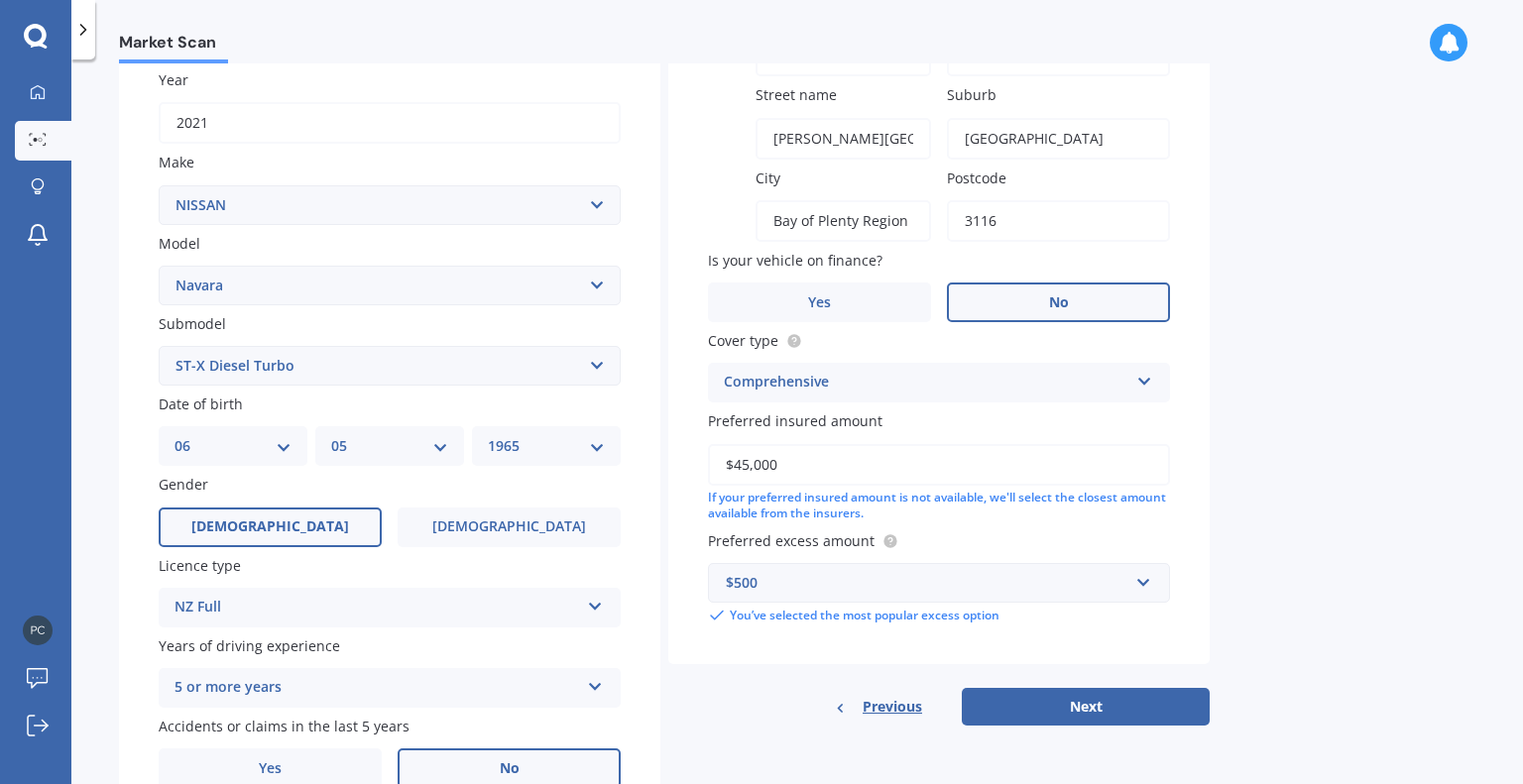 scroll, scrollTop: 383, scrollLeft: 0, axis: vertical 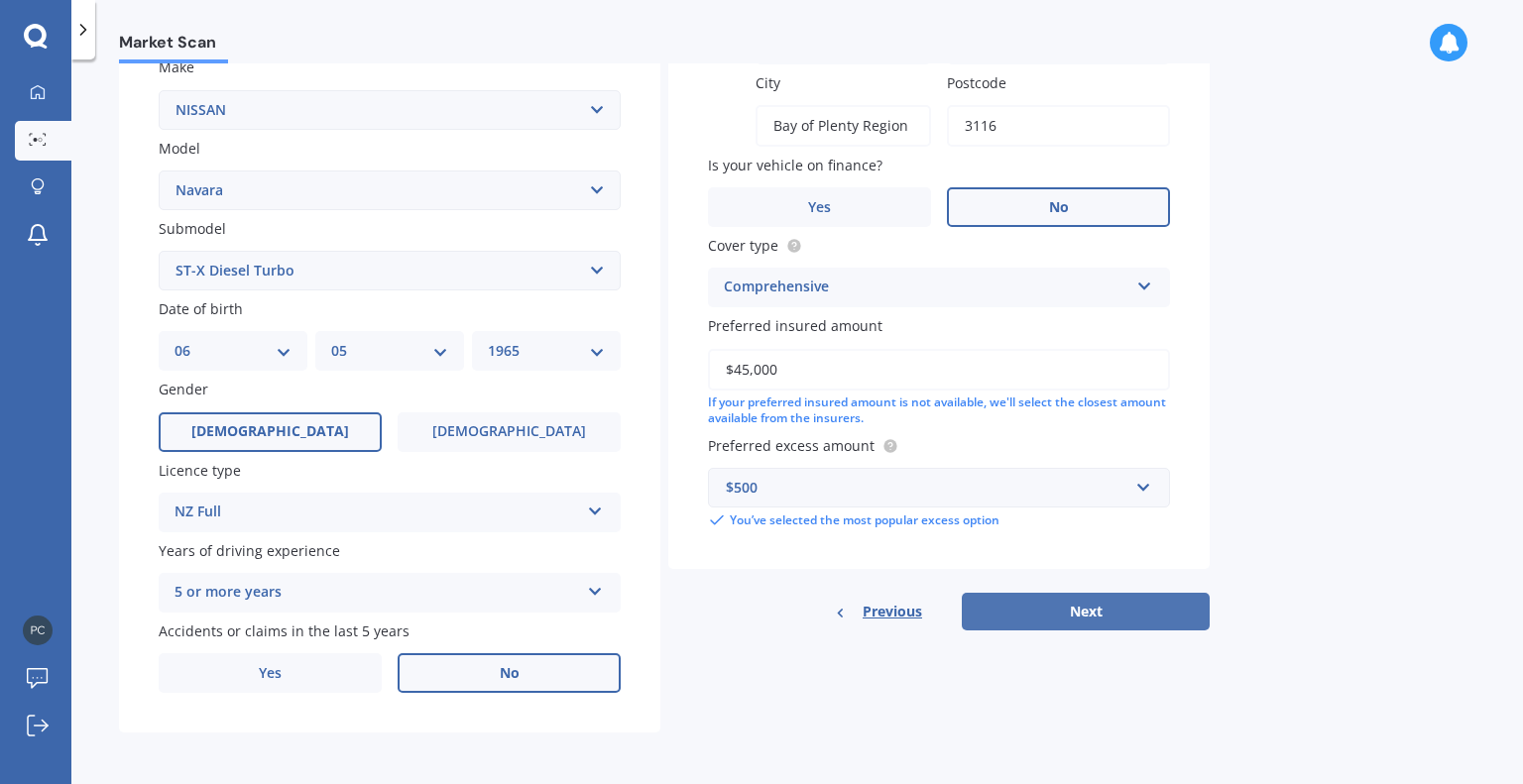 click on "Next" at bounding box center (1086, 612) 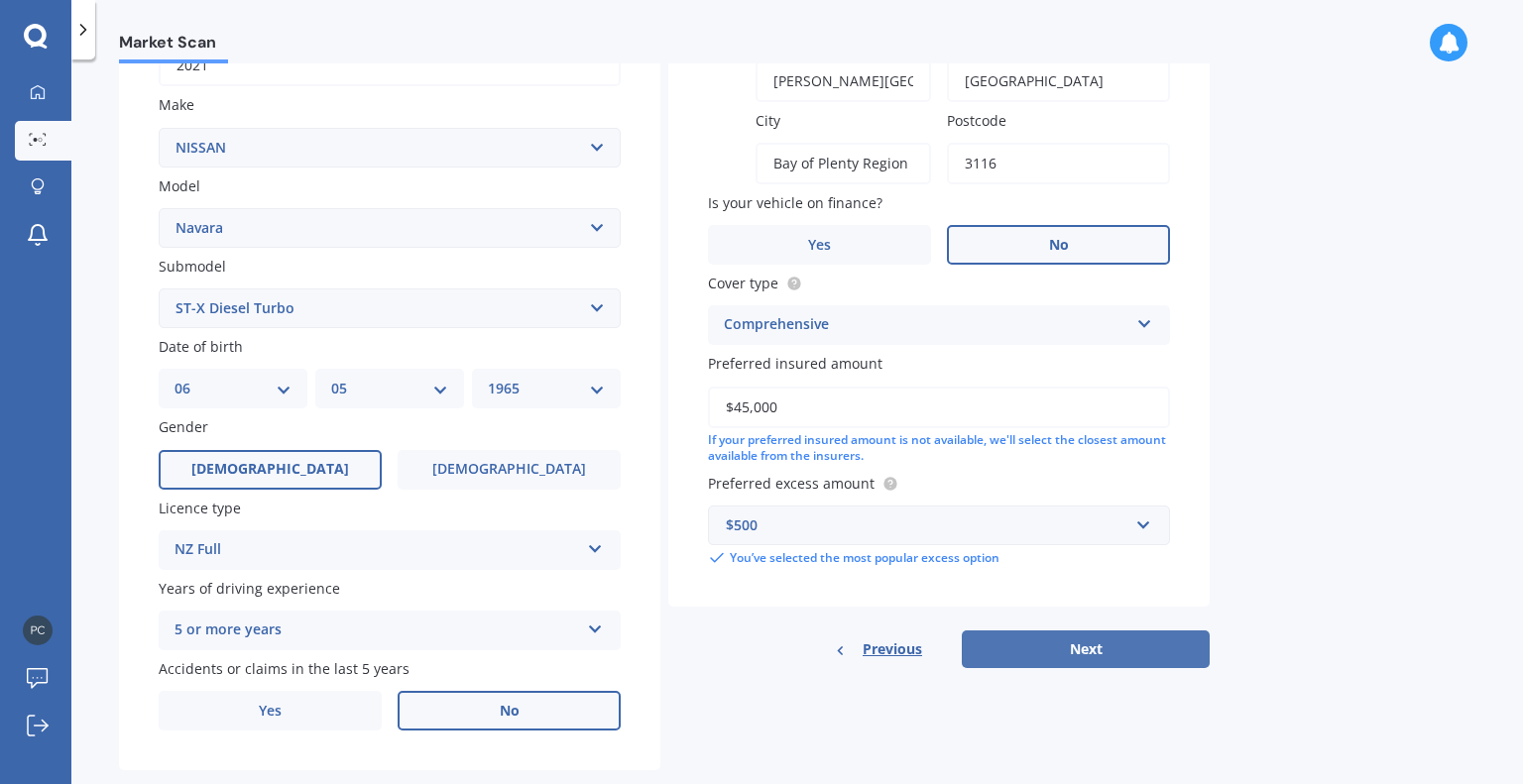 select on "06" 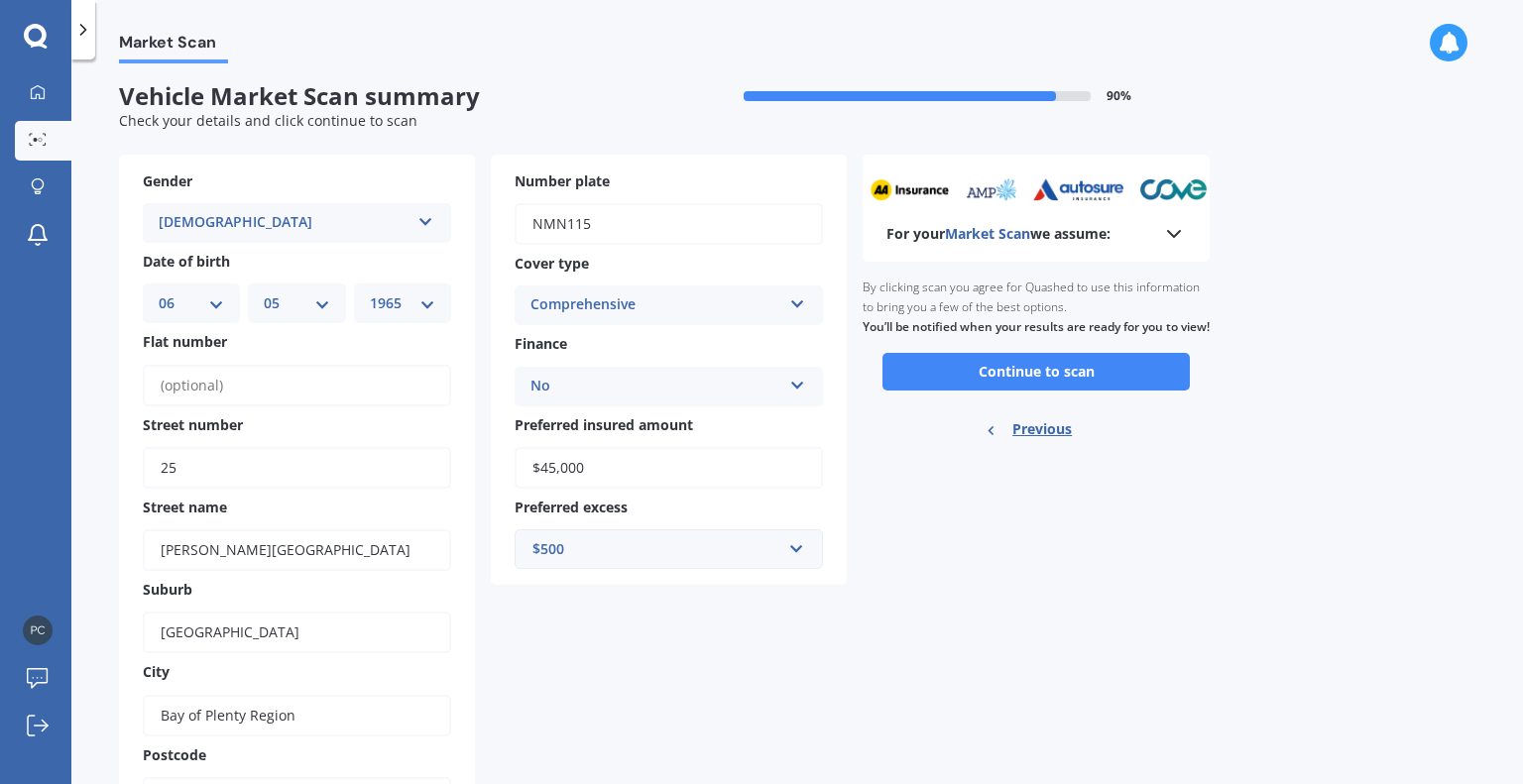 scroll, scrollTop: 0, scrollLeft: 0, axis: both 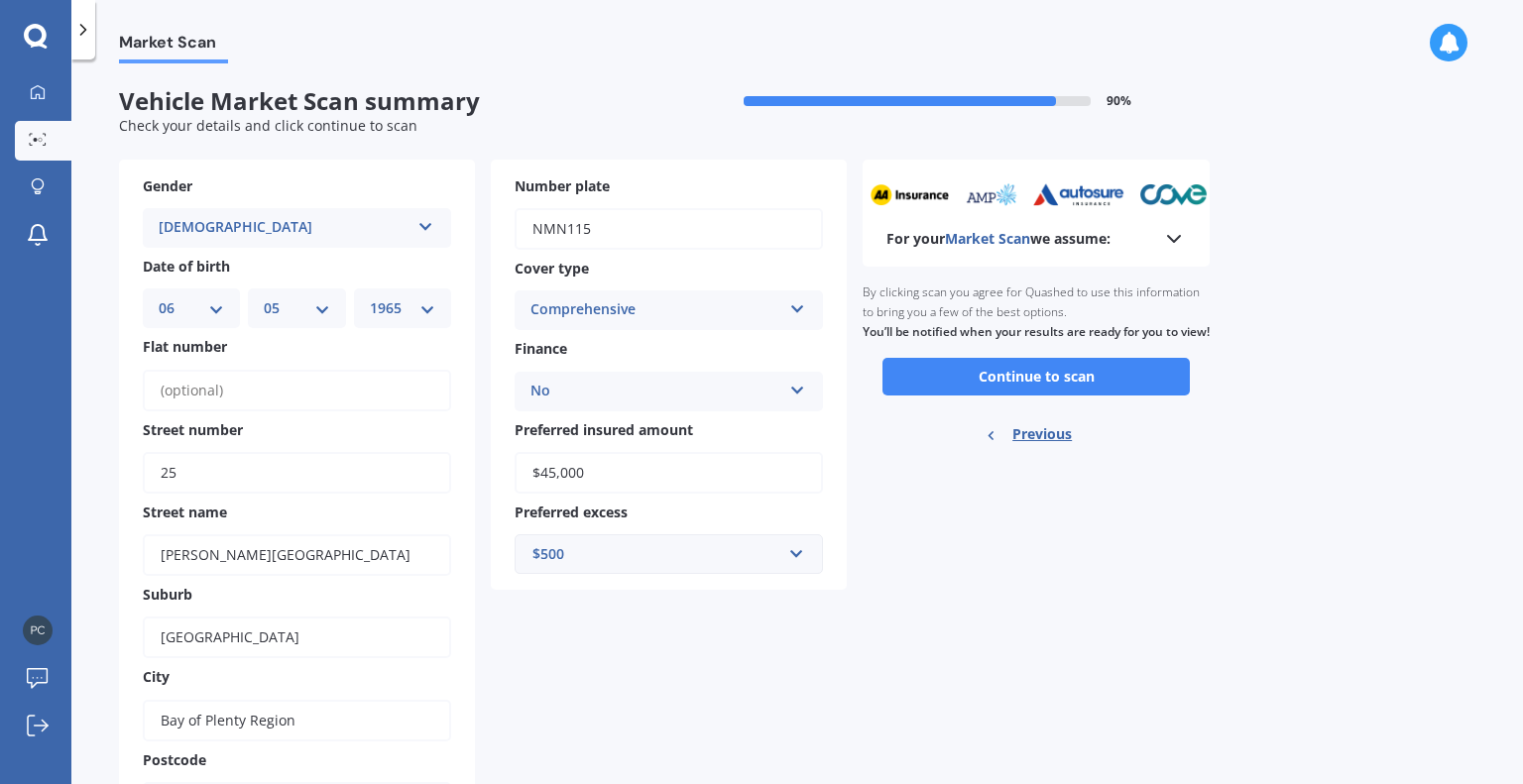 click on "Continue to scan" at bounding box center (1036, 377) 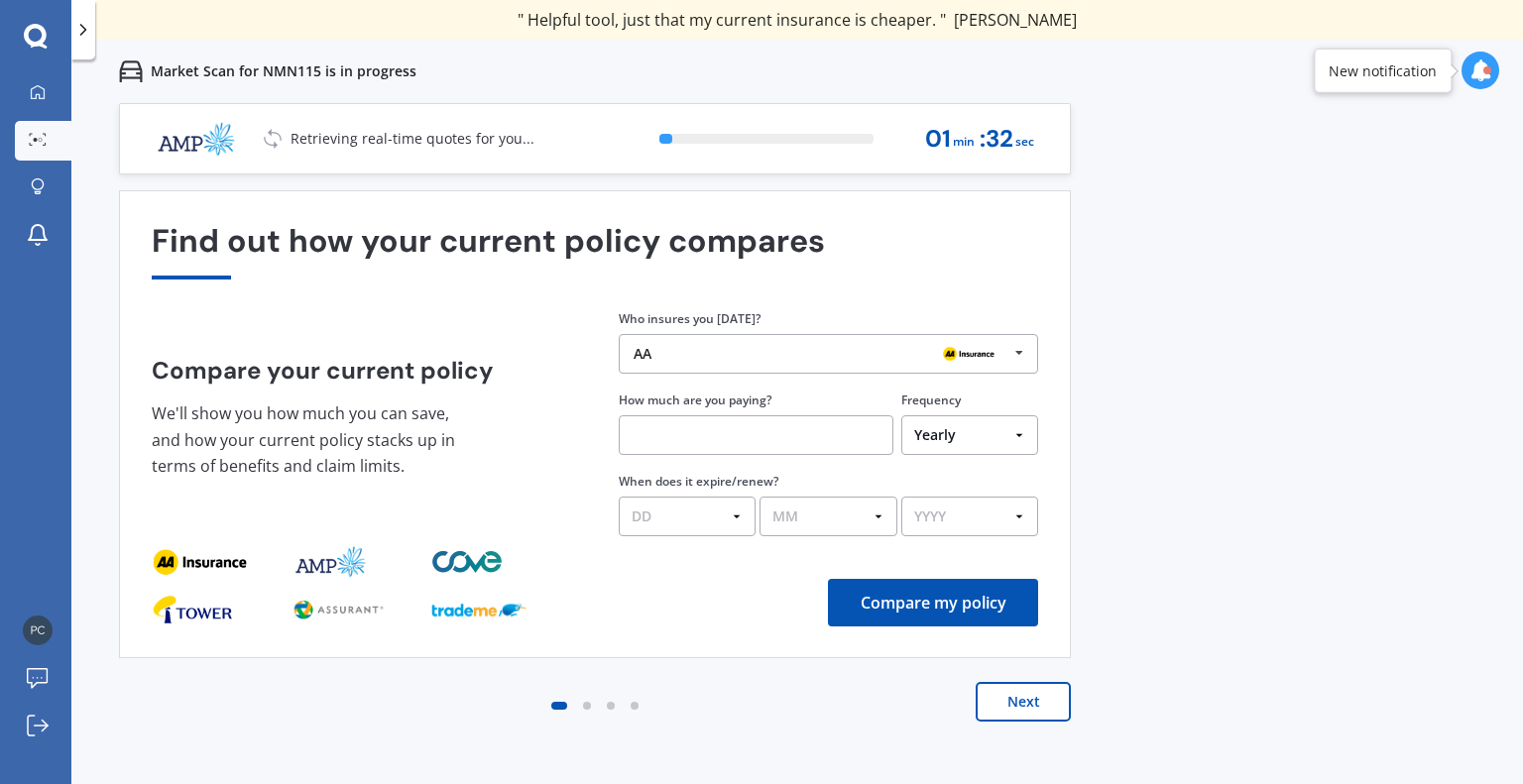 click at bounding box center (969, 354) 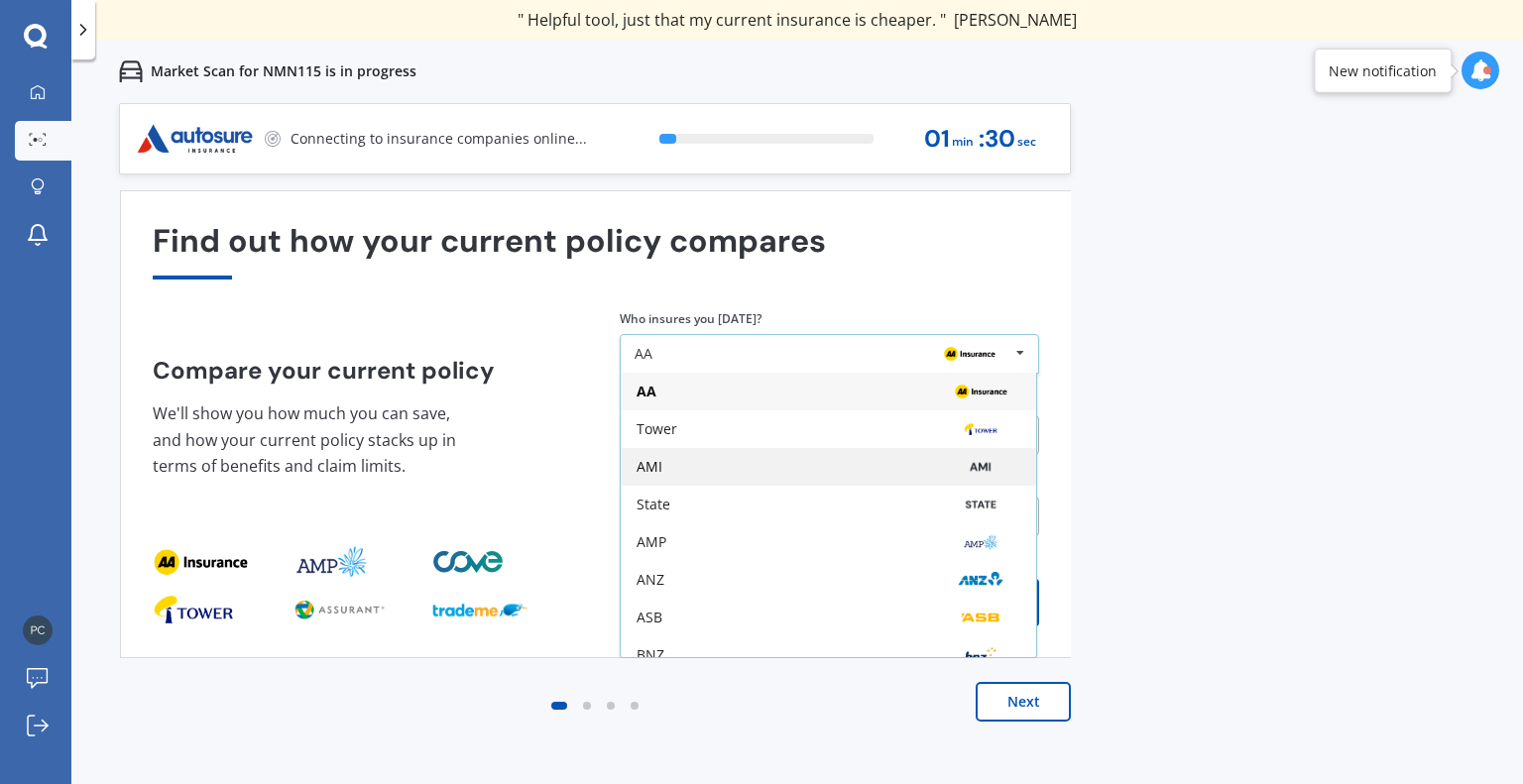 click on "AMI" at bounding box center [828, 467] 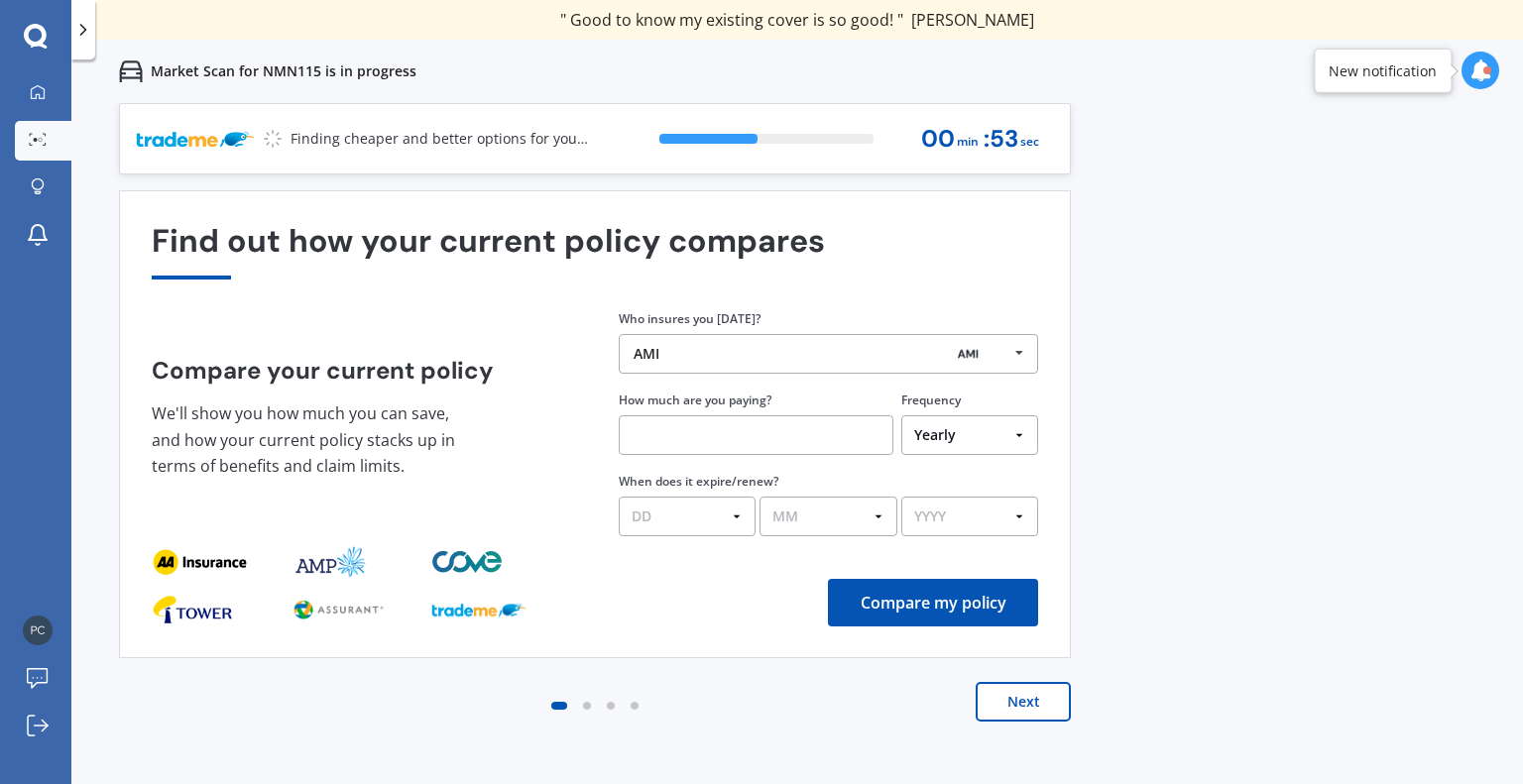 click at bounding box center (756, 435) 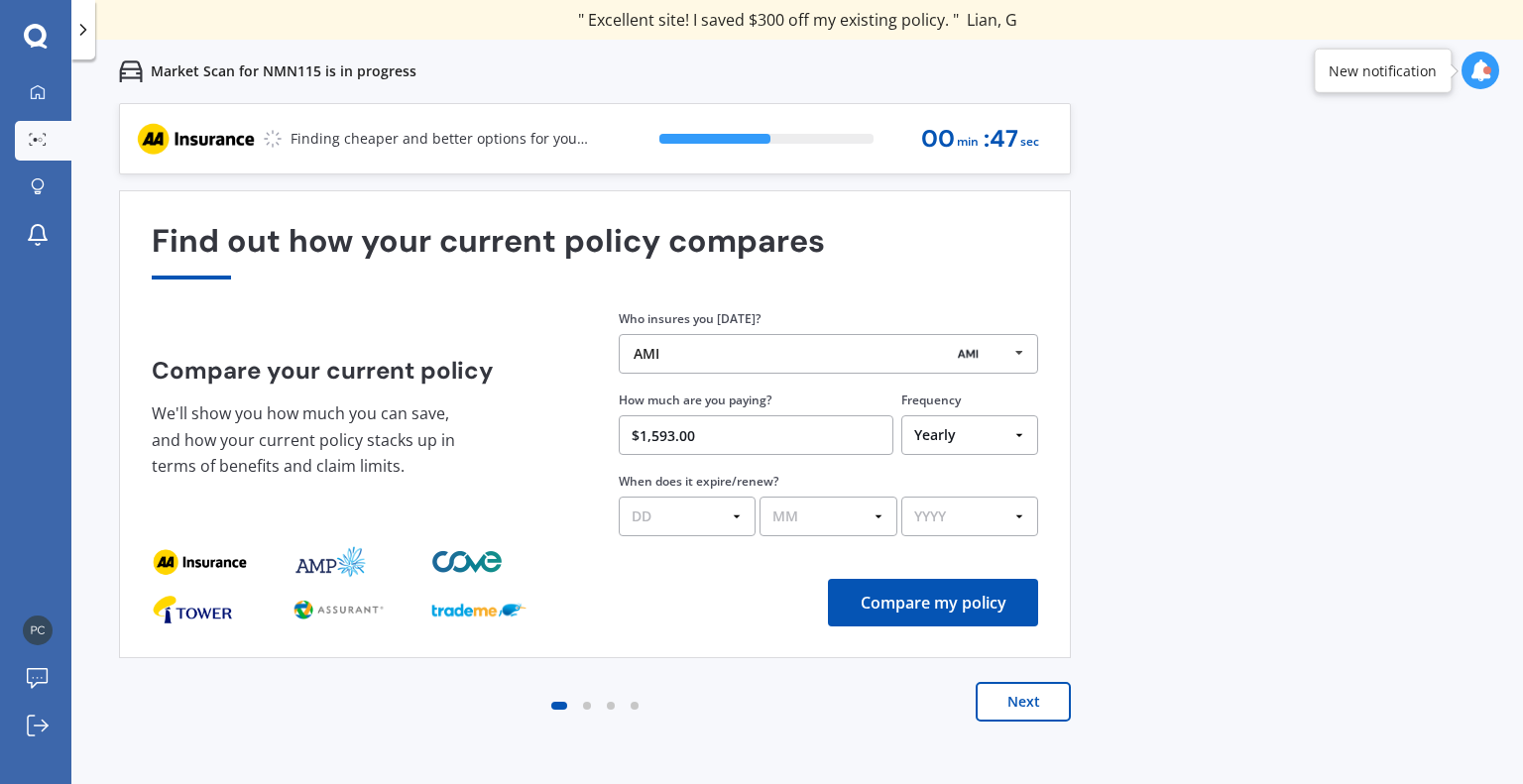 type on "$1,593.00" 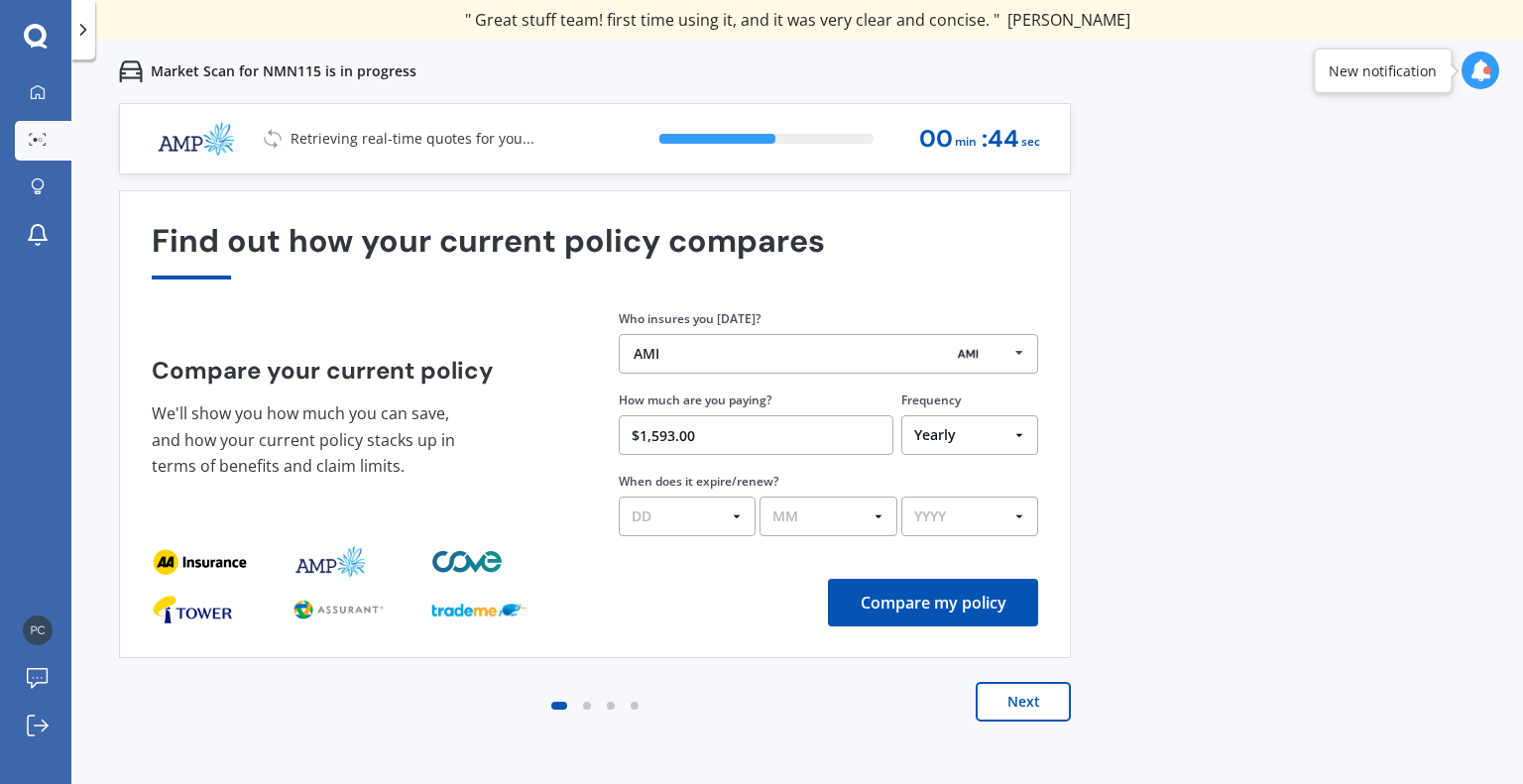select on "12" 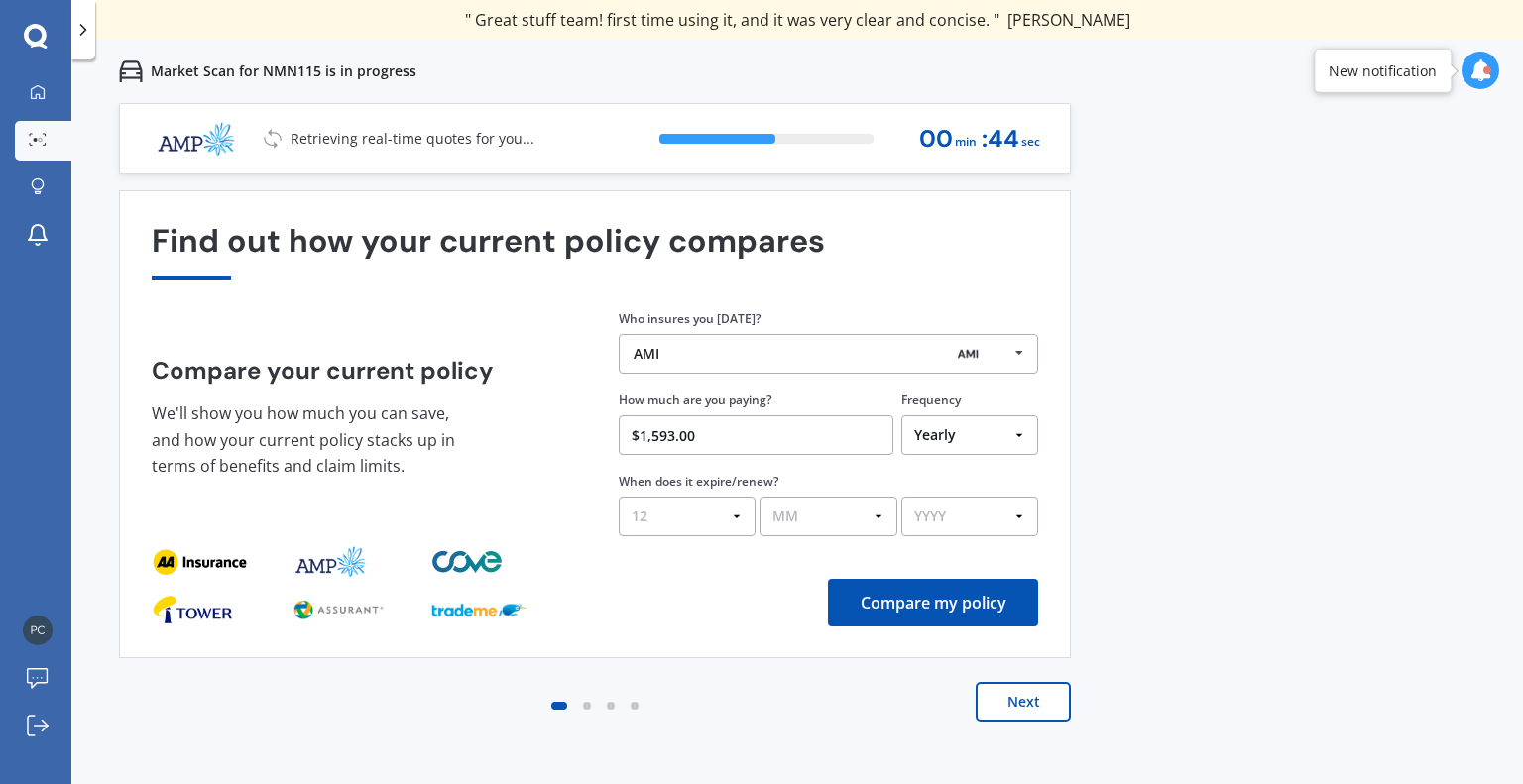 click on "DD 01 02 03 04 05 06 07 08 09 10 11 12 13 14 15 16 17 18 19 20 21 22 23 24 25 26 27 28 29 30 31" at bounding box center (687, 516) 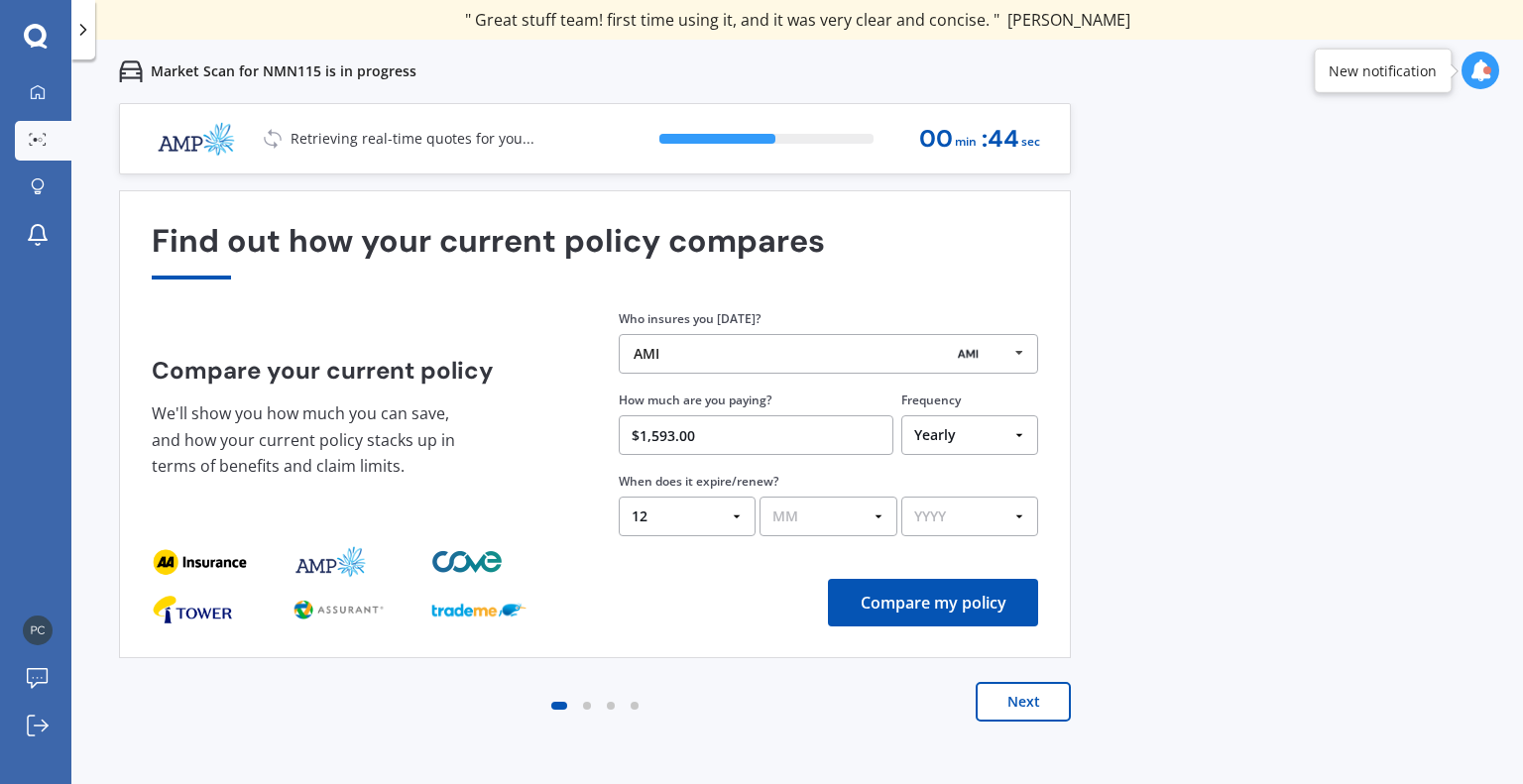 click on "MM 01 02 03 04 05 06 07 08 09 10 11 12" at bounding box center (828, 516) 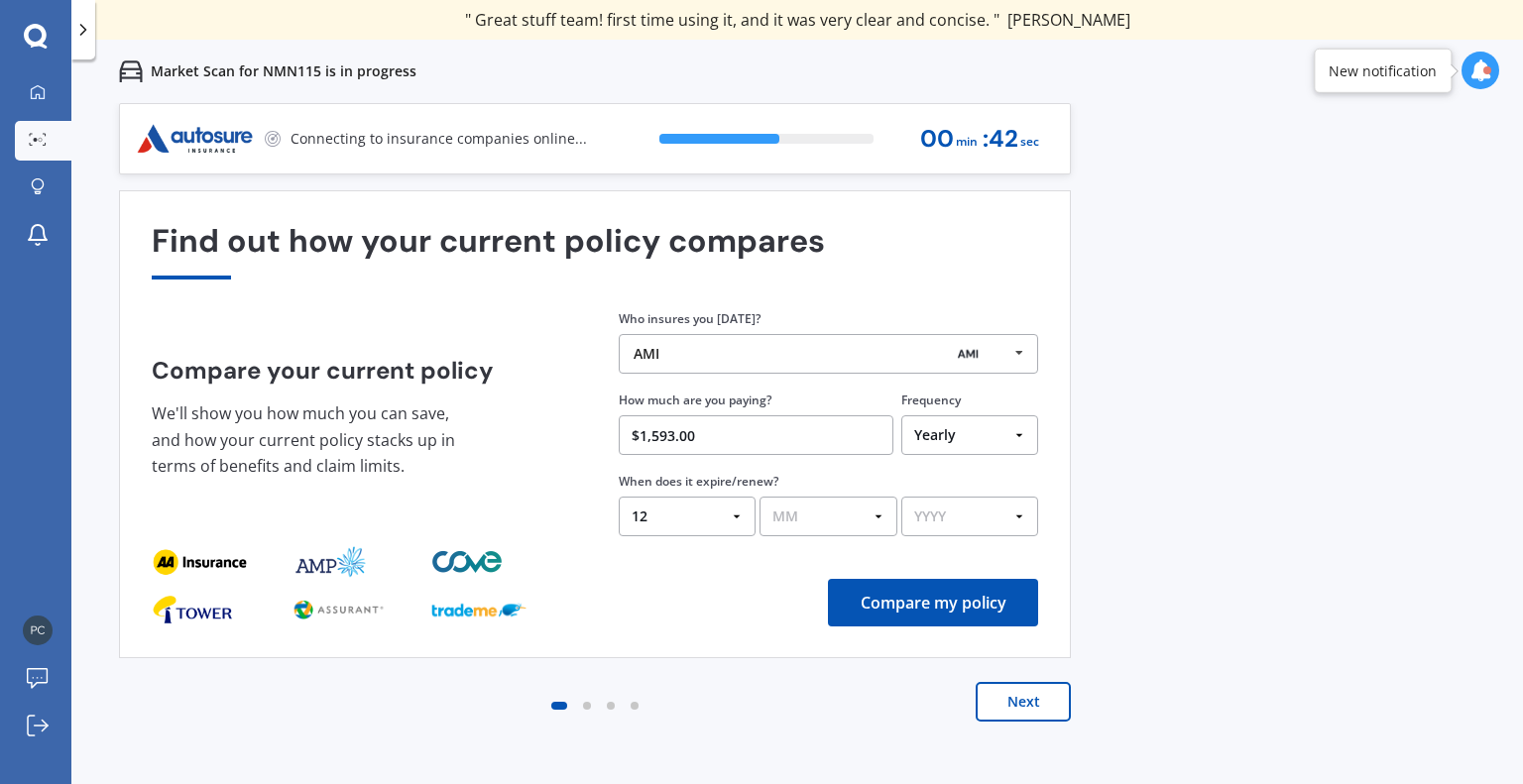 select on "07" 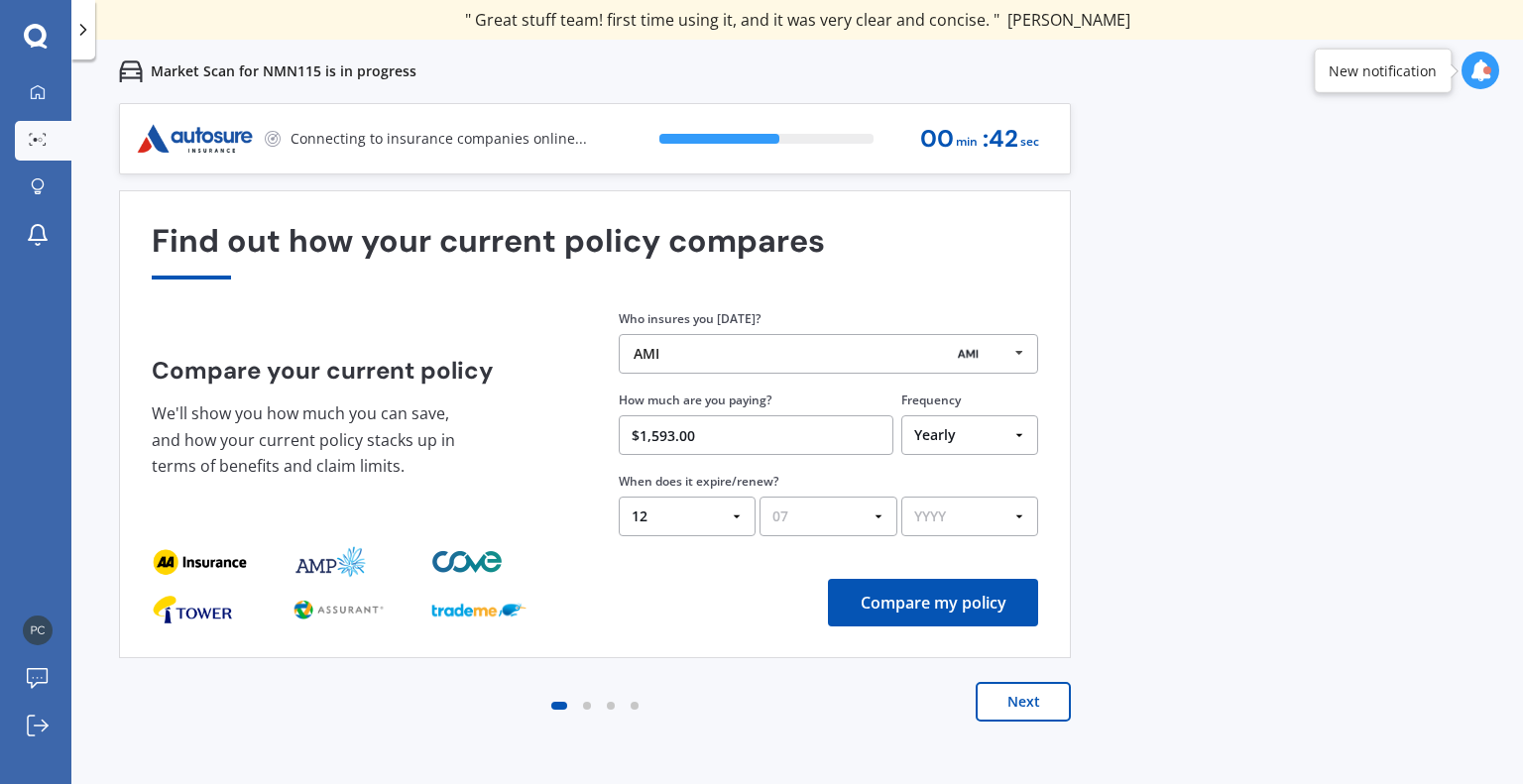 click on "MM 01 02 03 04 05 06 07 08 09 10 11 12" at bounding box center [828, 516] 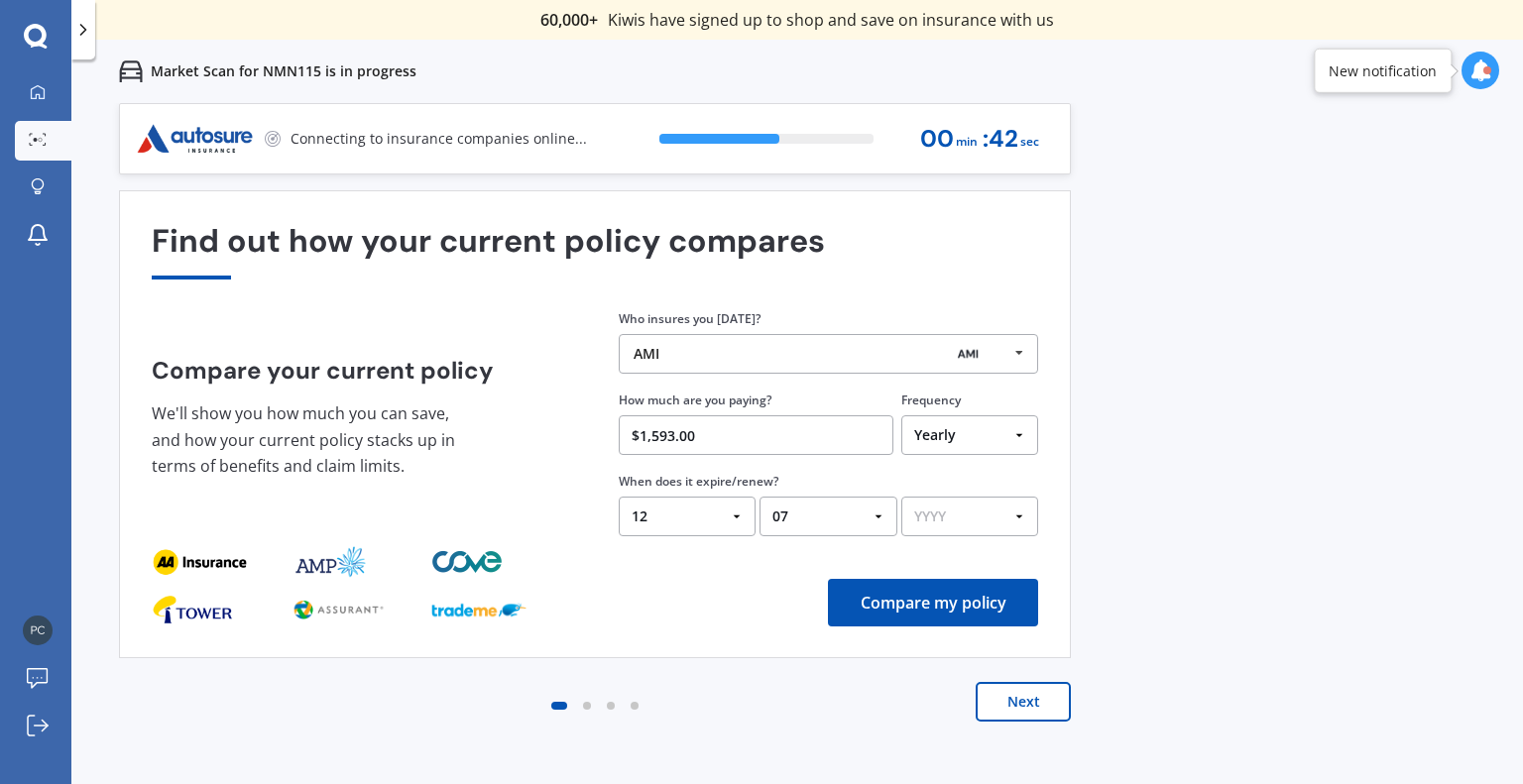 click on "YYYY 2026 2025 2024" at bounding box center (970, 516) 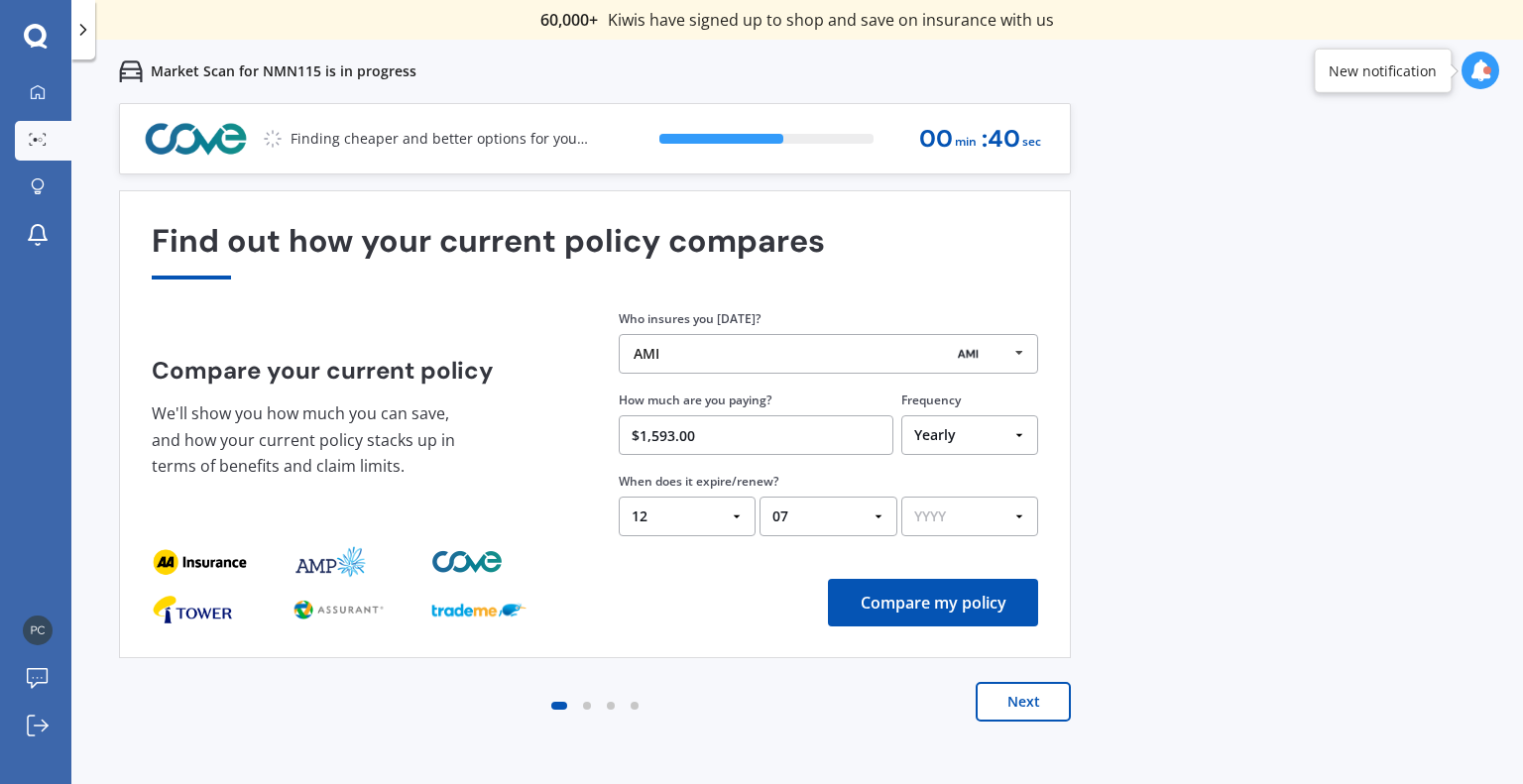 select on "2026" 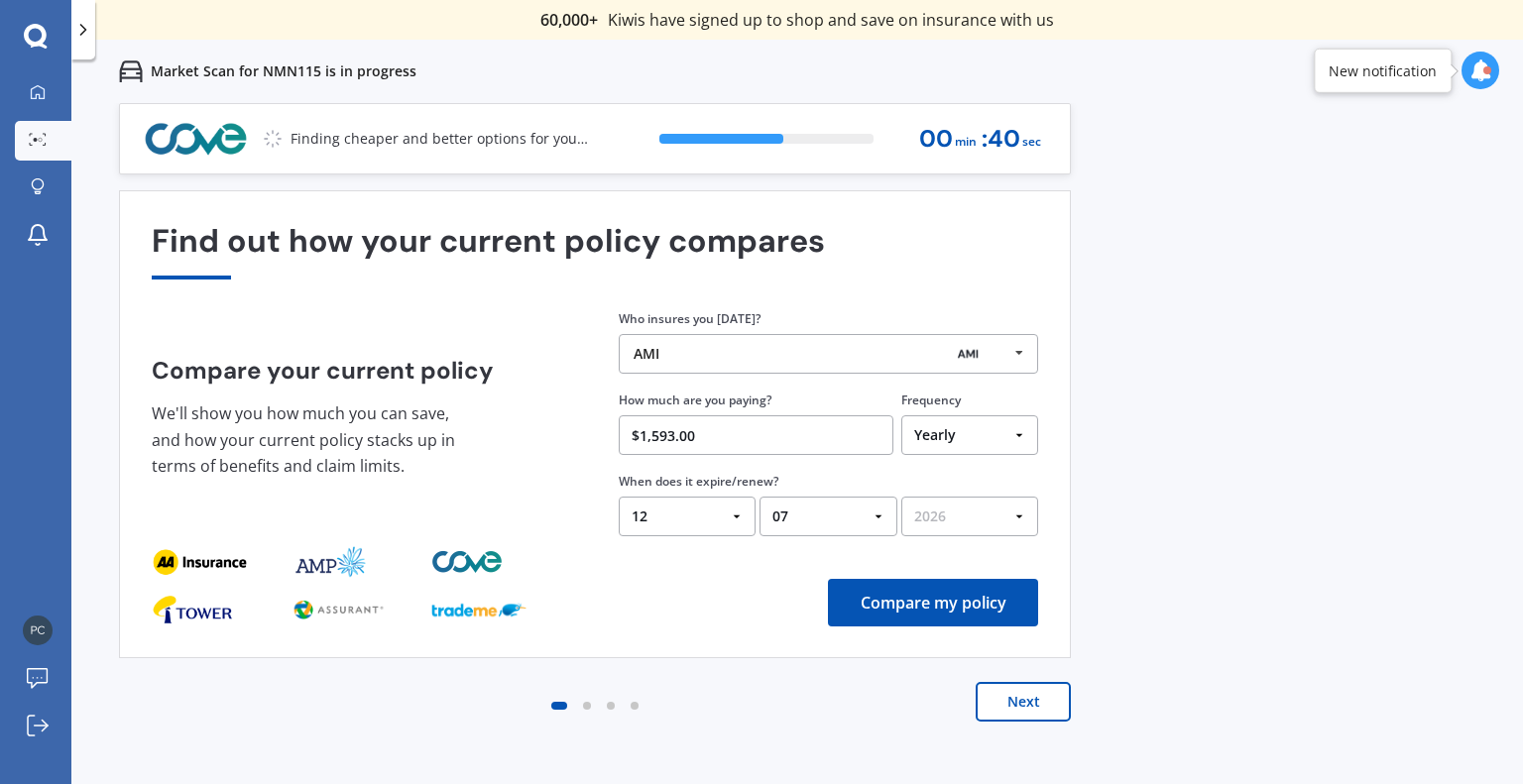 click on "YYYY 2026 2025 2024" at bounding box center (970, 516) 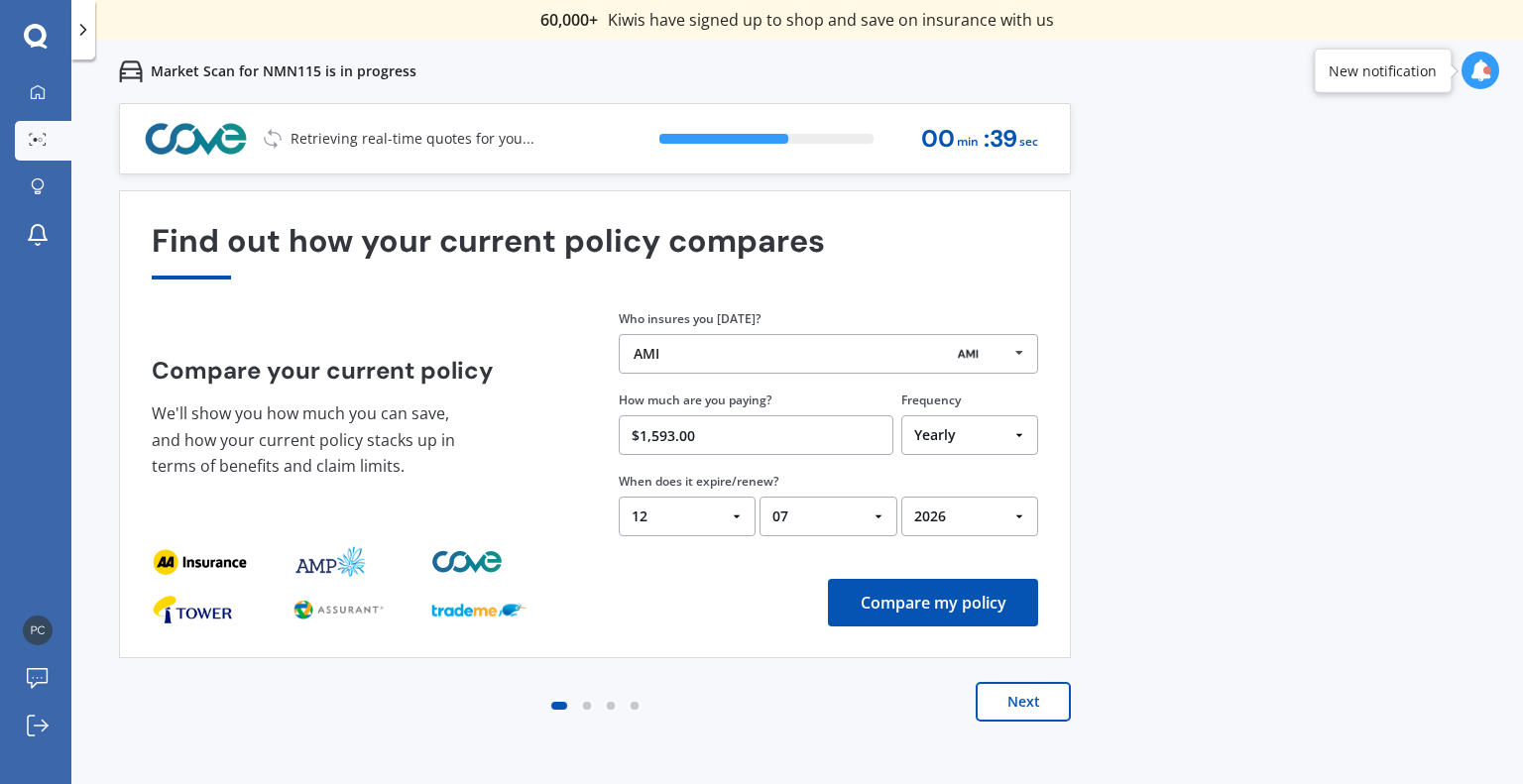 click on "Compare my policy" at bounding box center (933, 603) 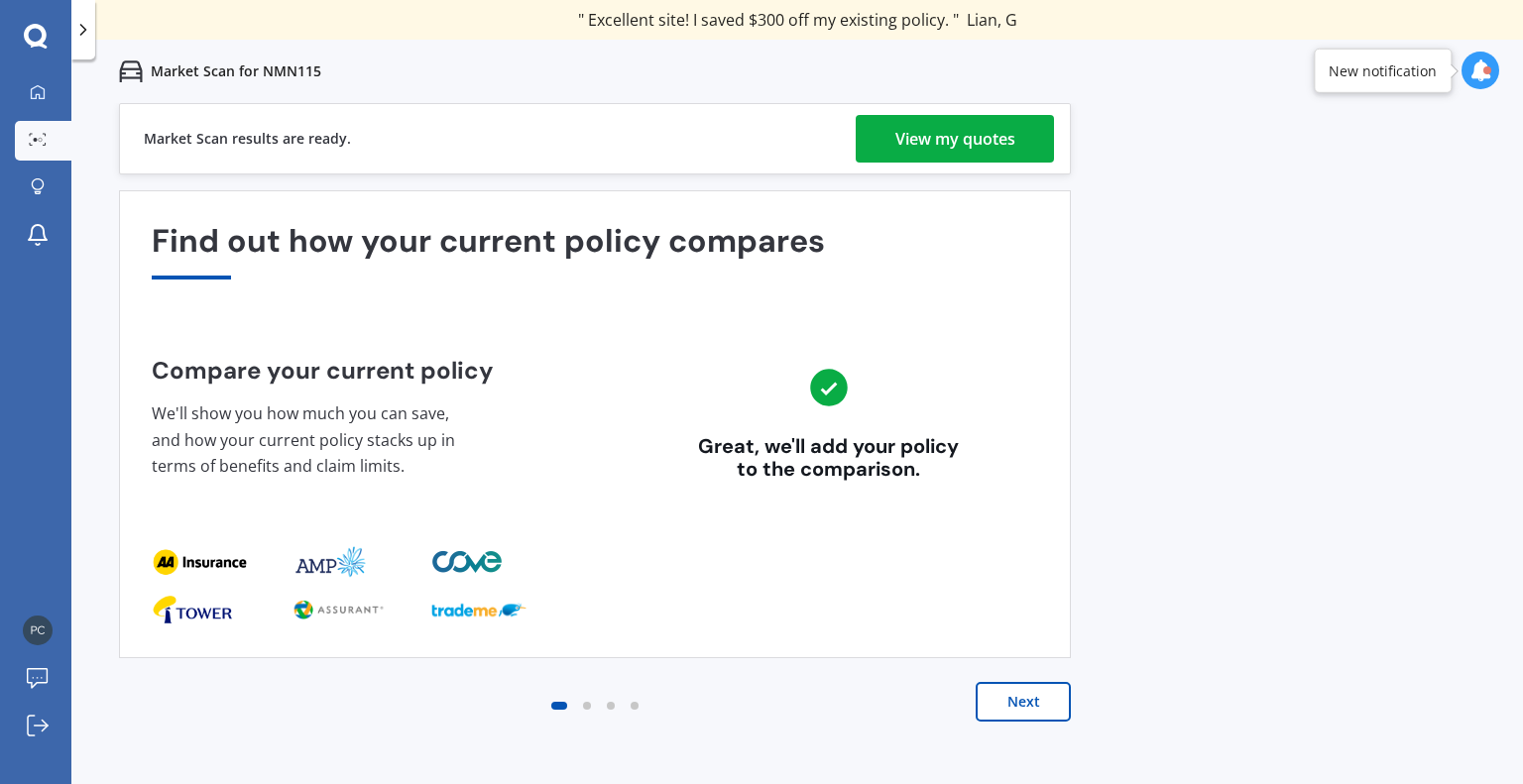 click on "View my quotes" at bounding box center (955, 139) 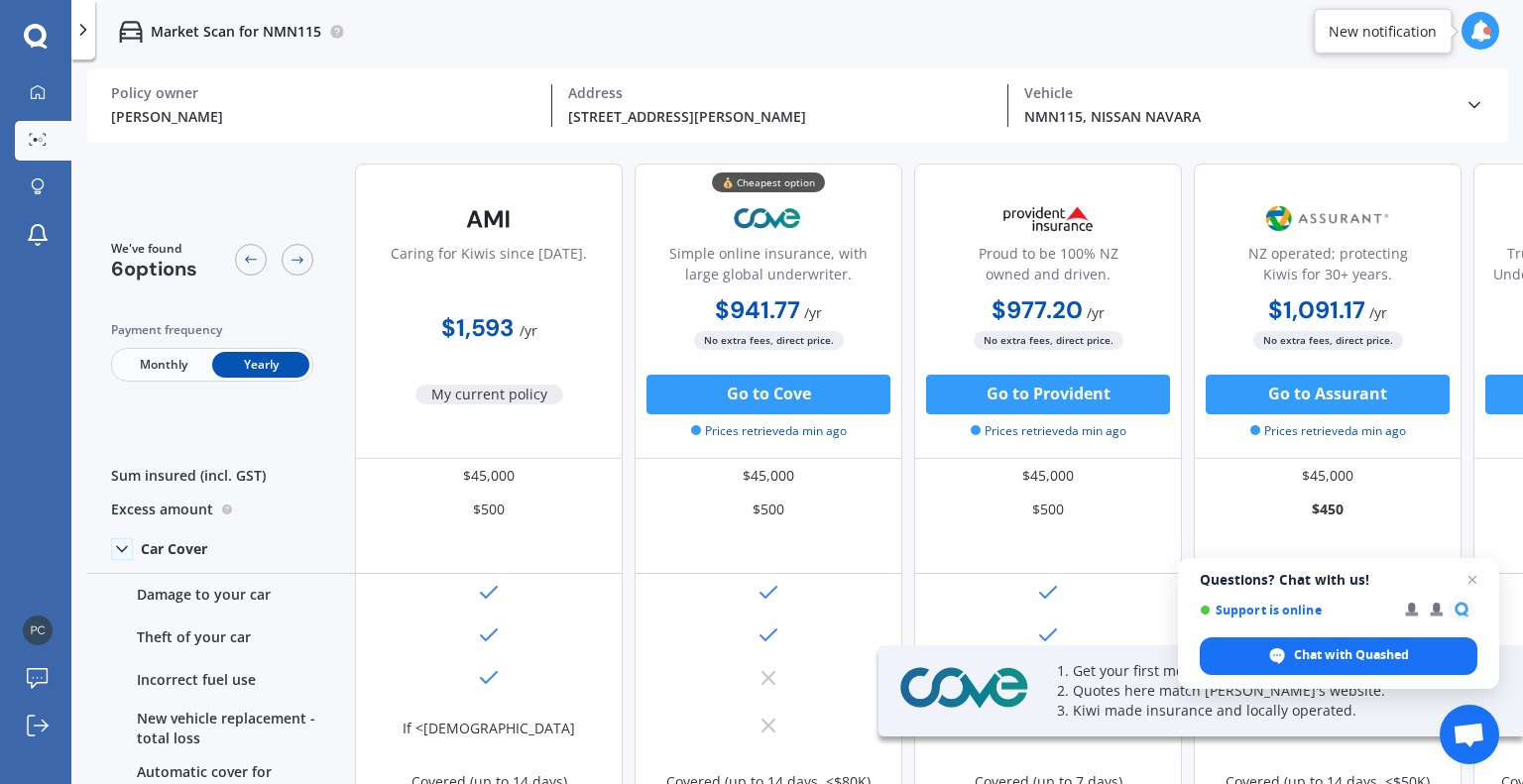 scroll, scrollTop: 198, scrollLeft: 0, axis: vertical 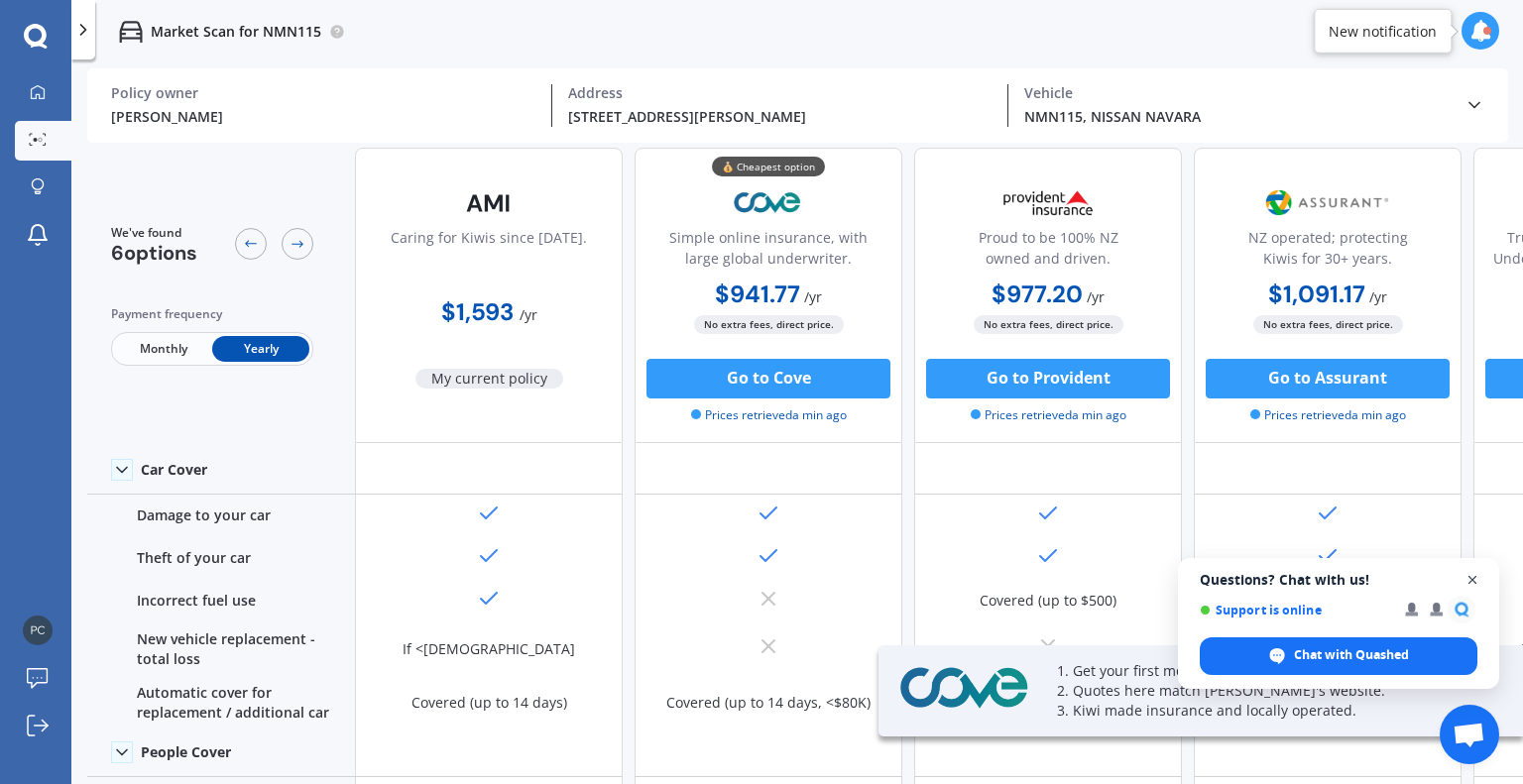 click at bounding box center (1472, 580) 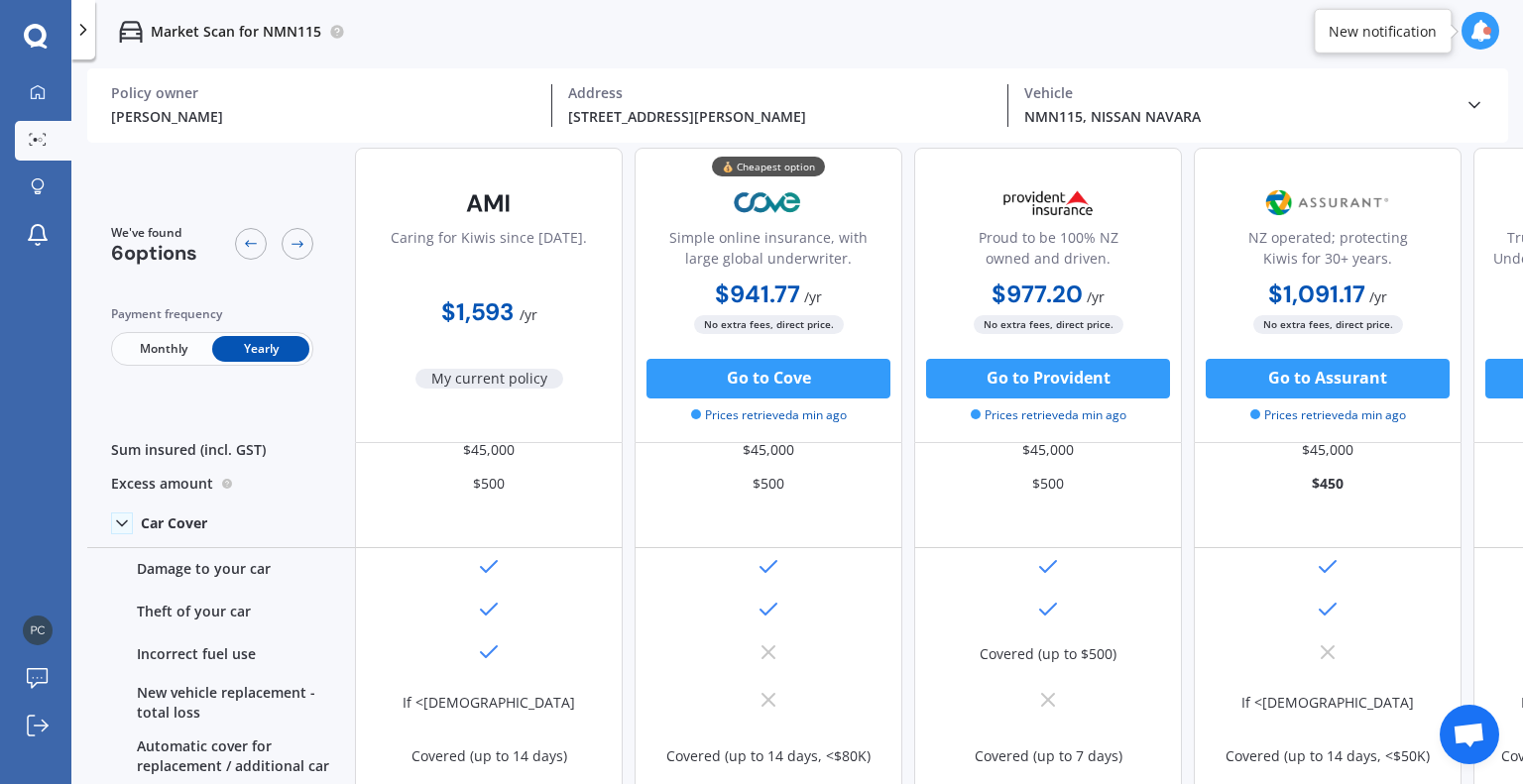 scroll, scrollTop: 0, scrollLeft: 0, axis: both 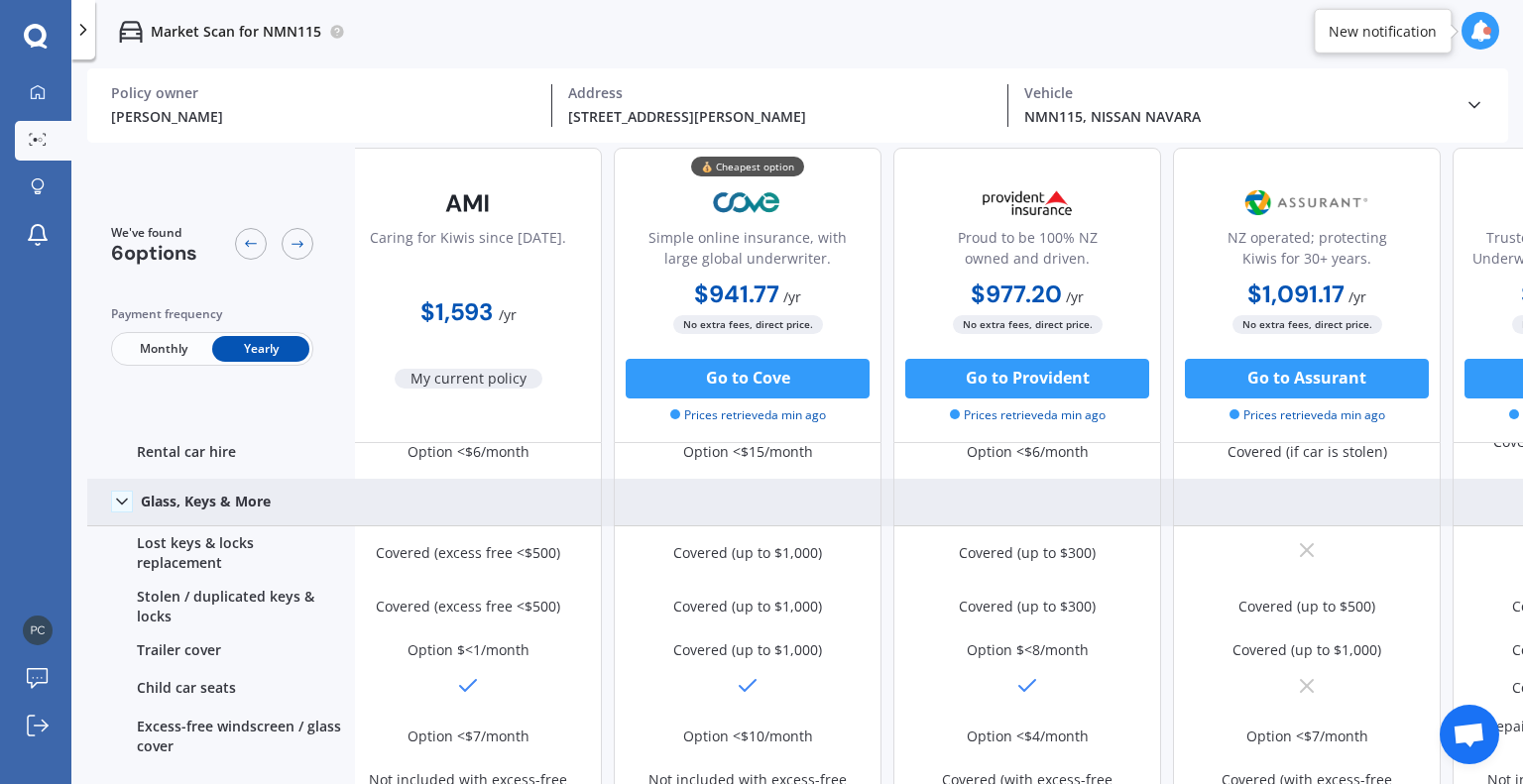click 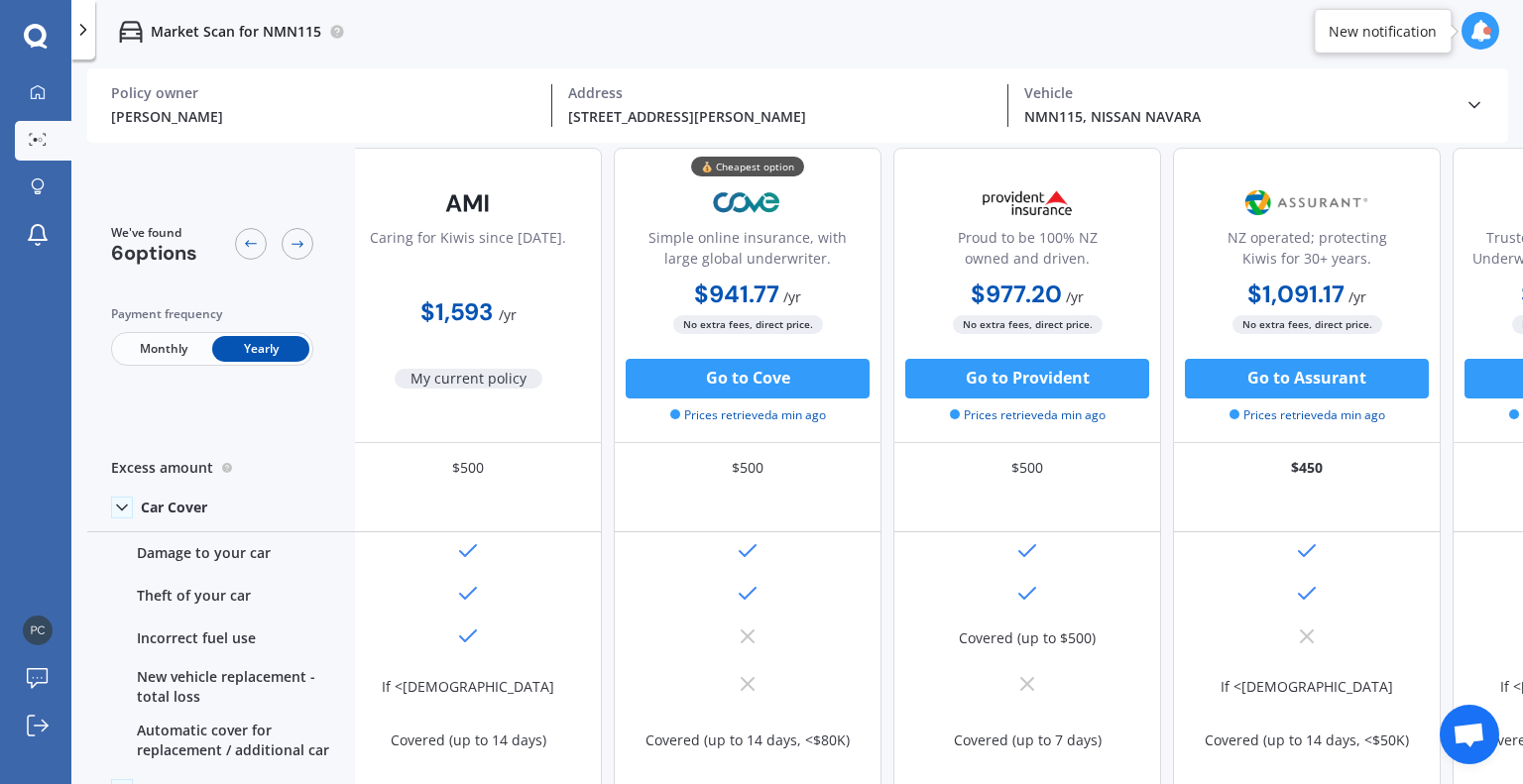scroll, scrollTop: 0, scrollLeft: 21, axis: horizontal 